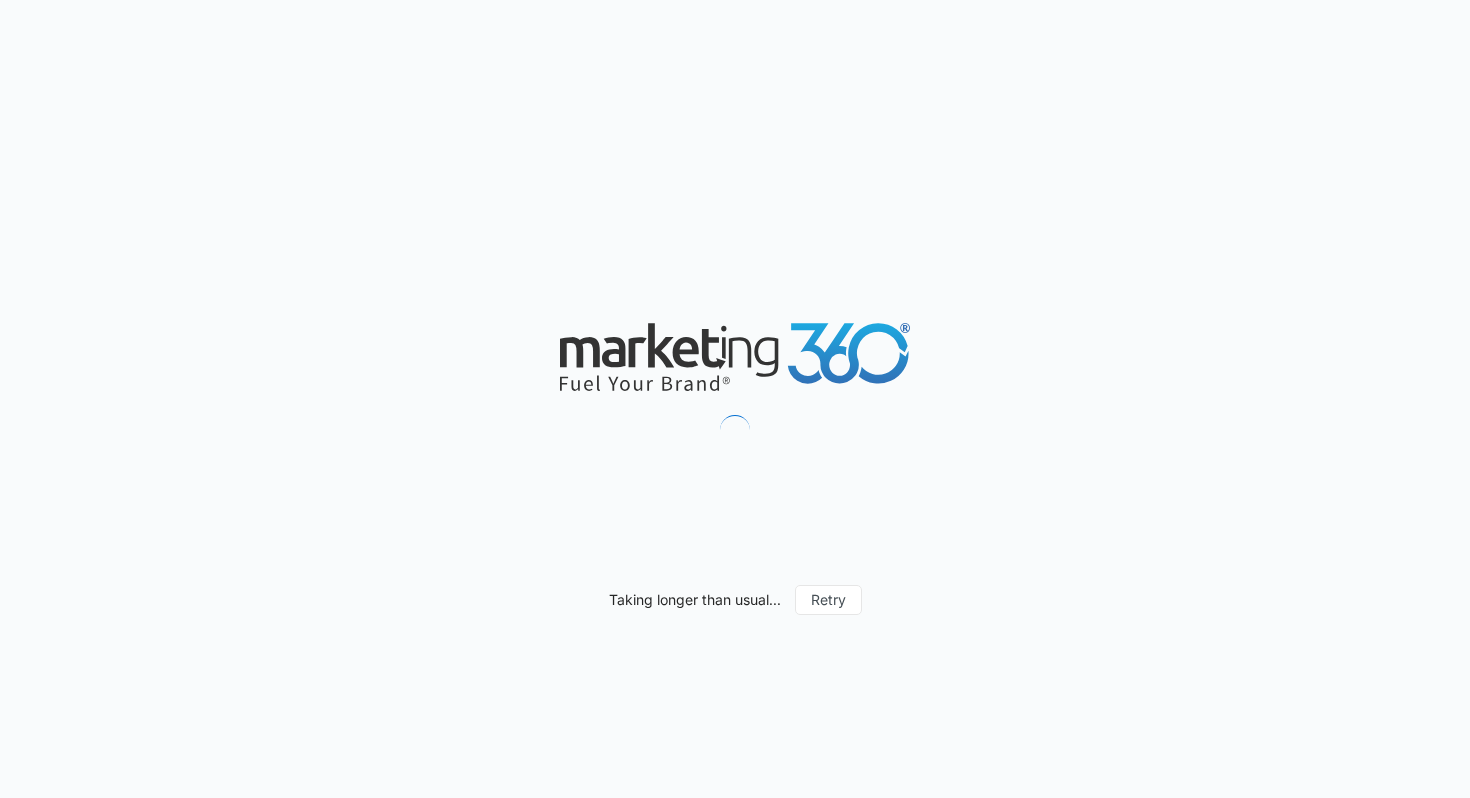 scroll, scrollTop: 0, scrollLeft: 0, axis: both 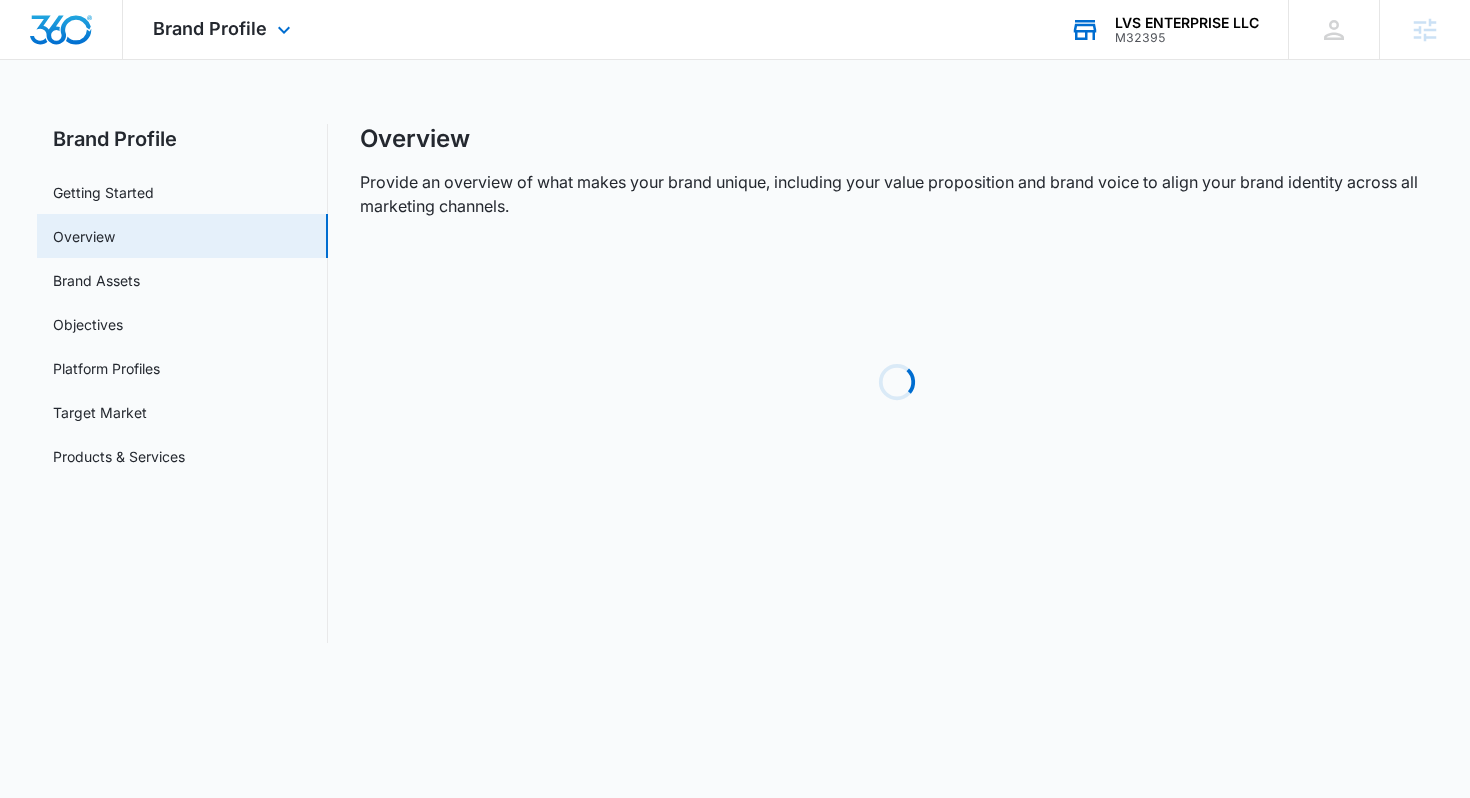 click on "LVS ENTERPRISE LLC M32395 Your Accounts View All" at bounding box center [1164, 29] 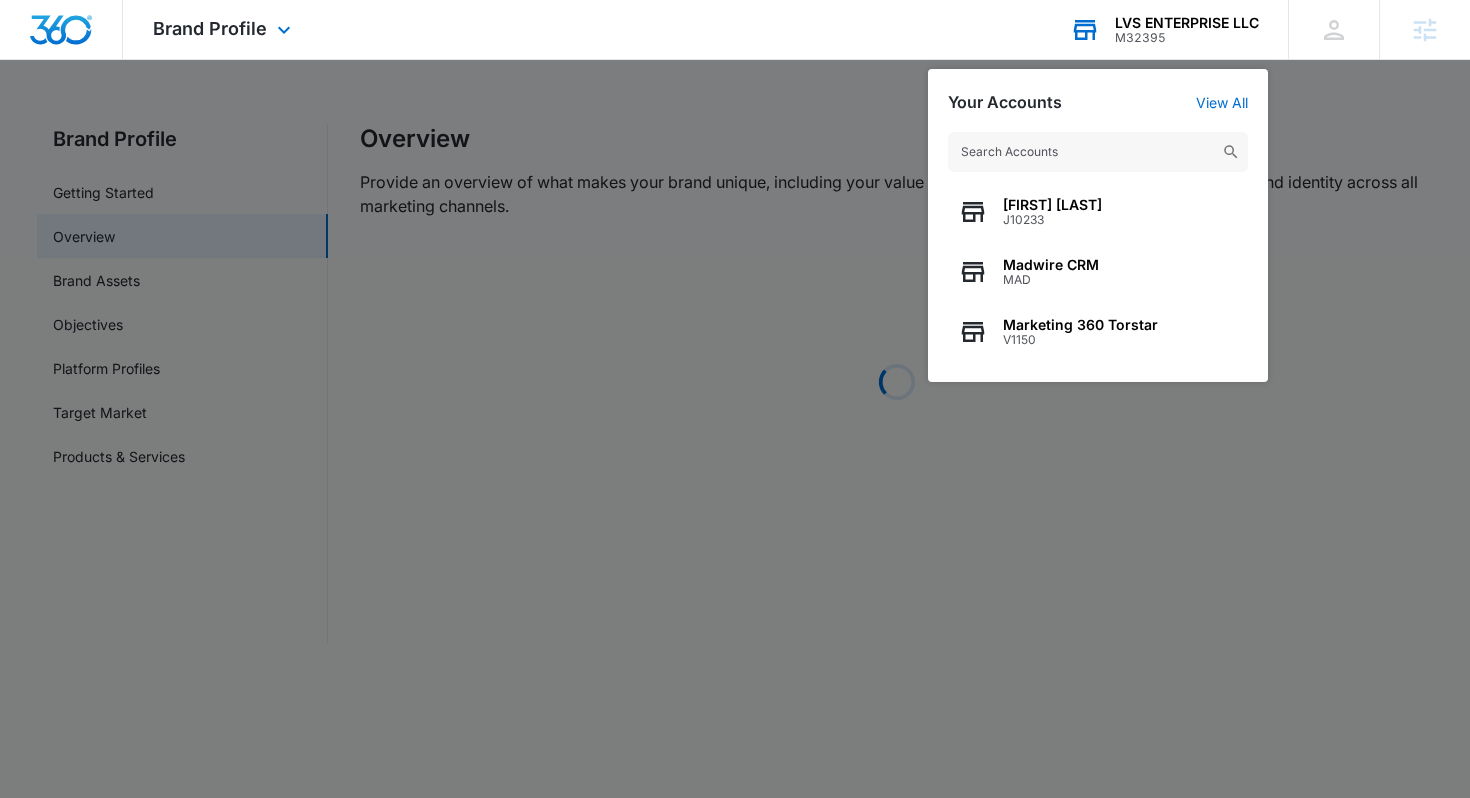 click at bounding box center (1098, 152) 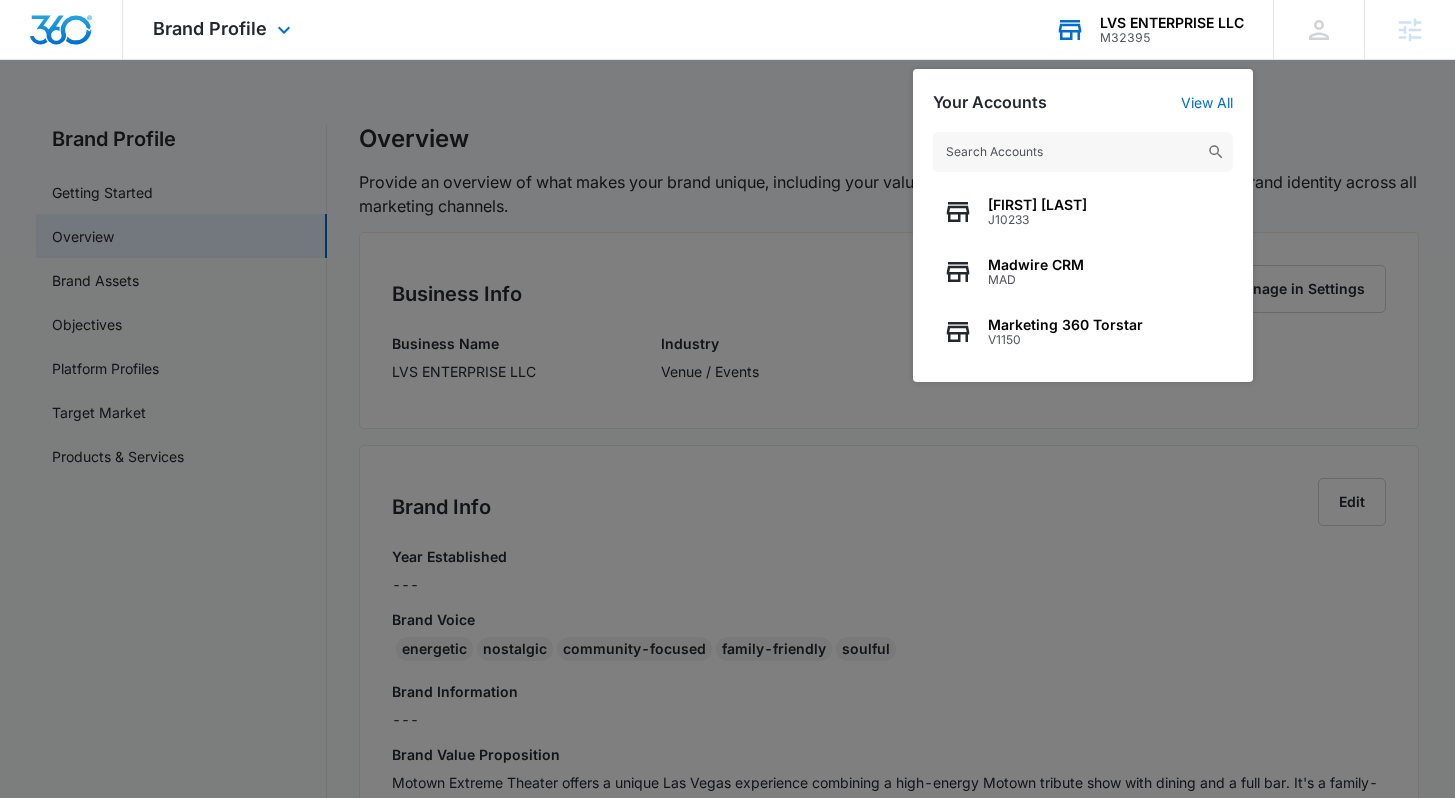 click at bounding box center [1083, 152] 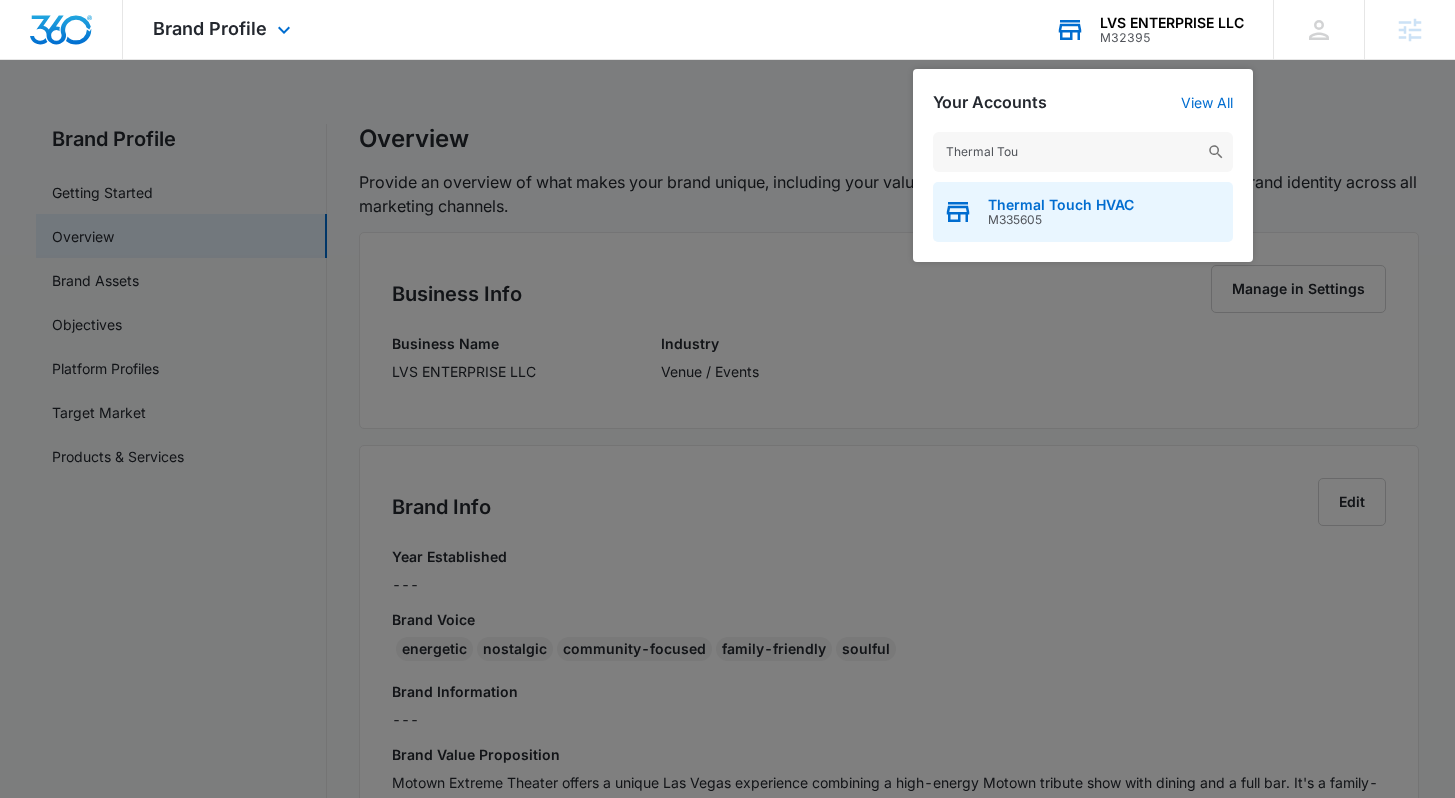 type on "Thermal Tou" 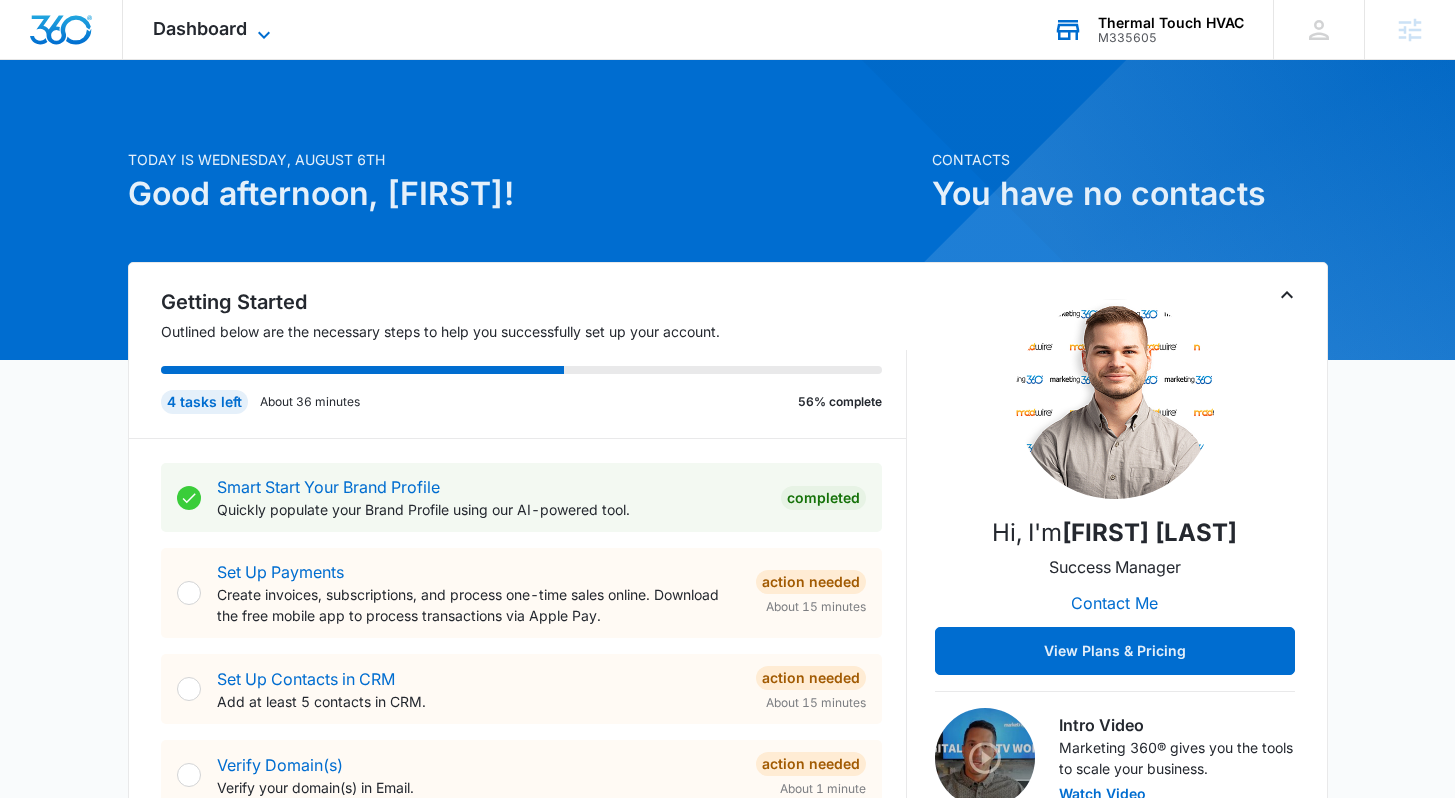 click on "Dashboard" at bounding box center [200, 28] 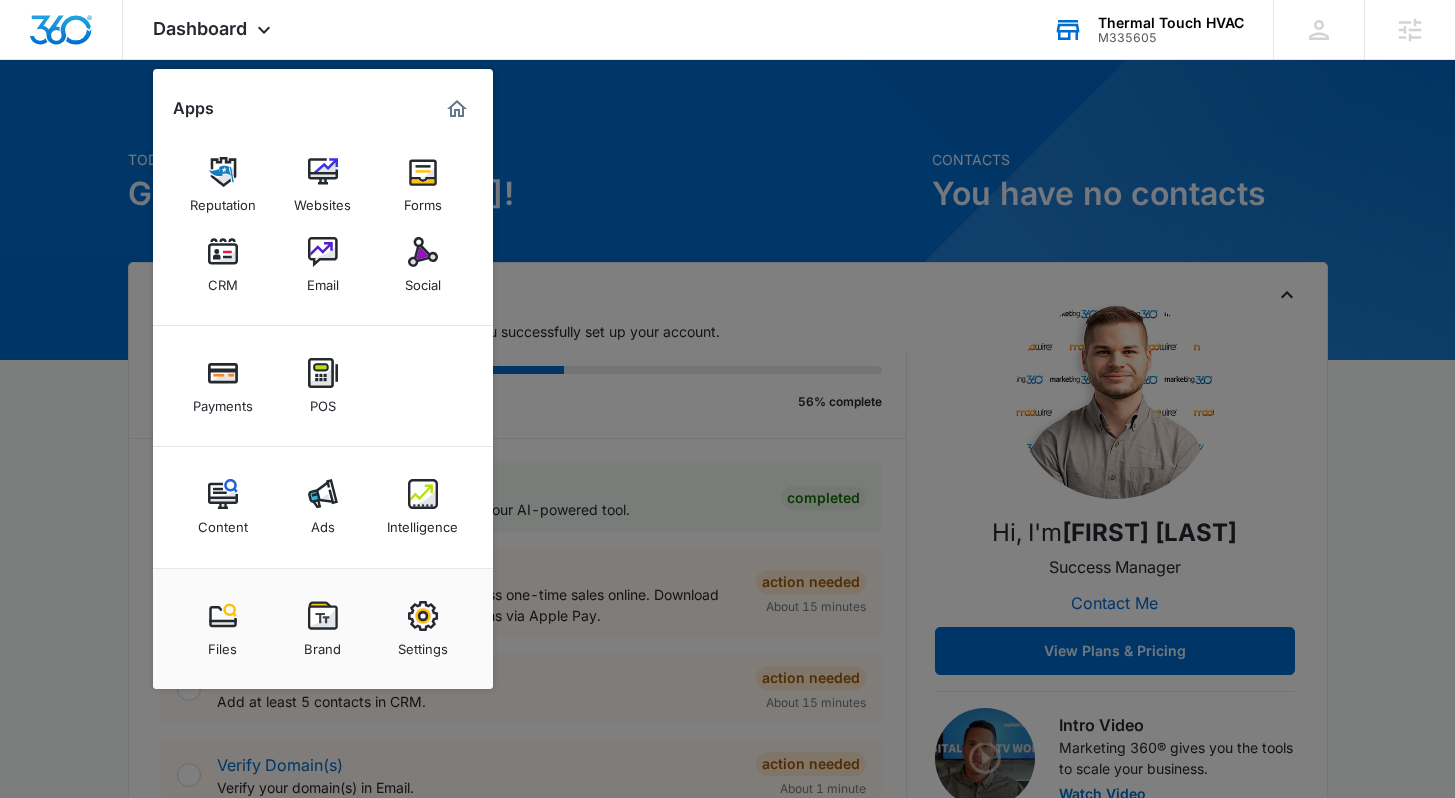 click at bounding box center [727, 399] 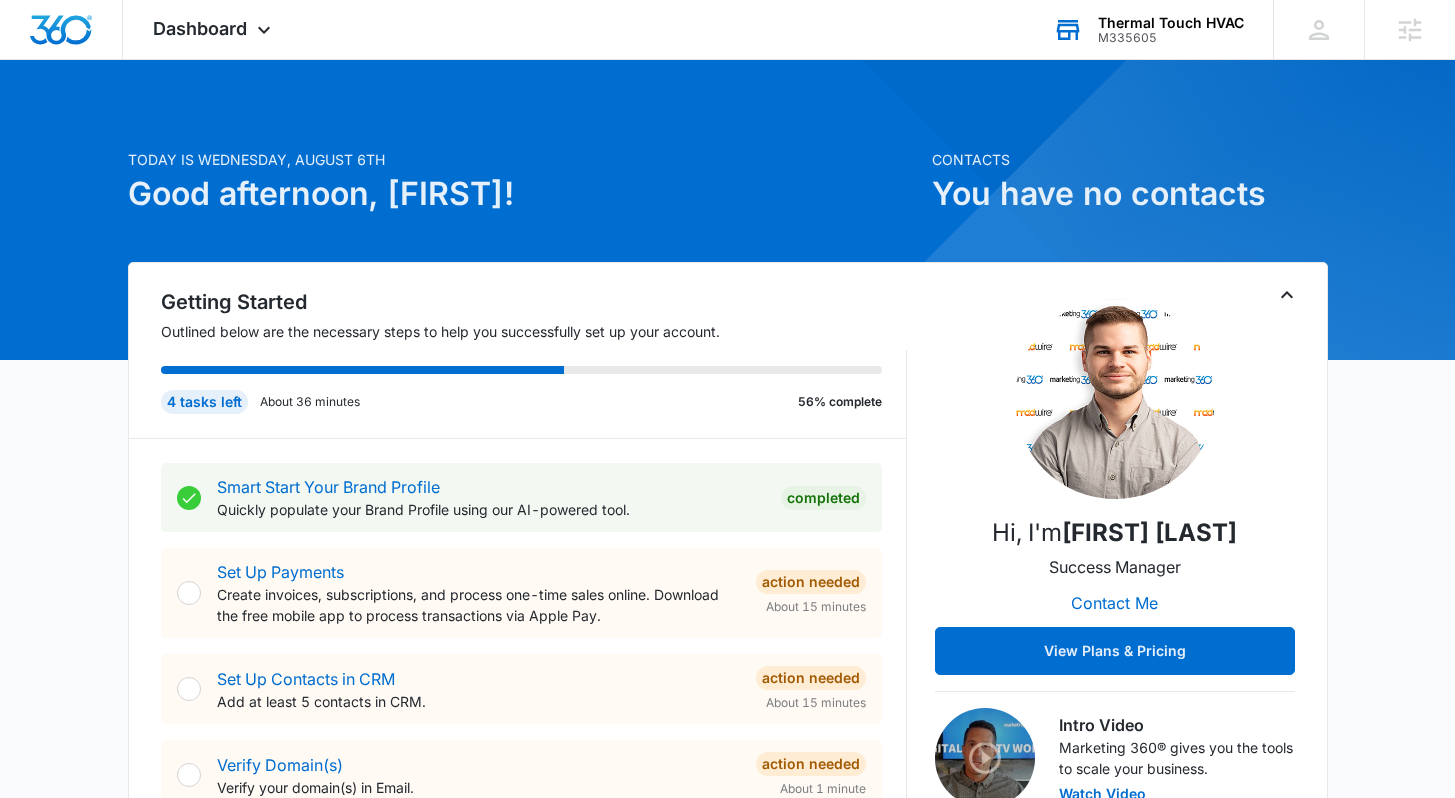 drag, startPoint x: 610, startPoint y: 195, endPoint x: 576, endPoint y: 215, distance: 39.446167 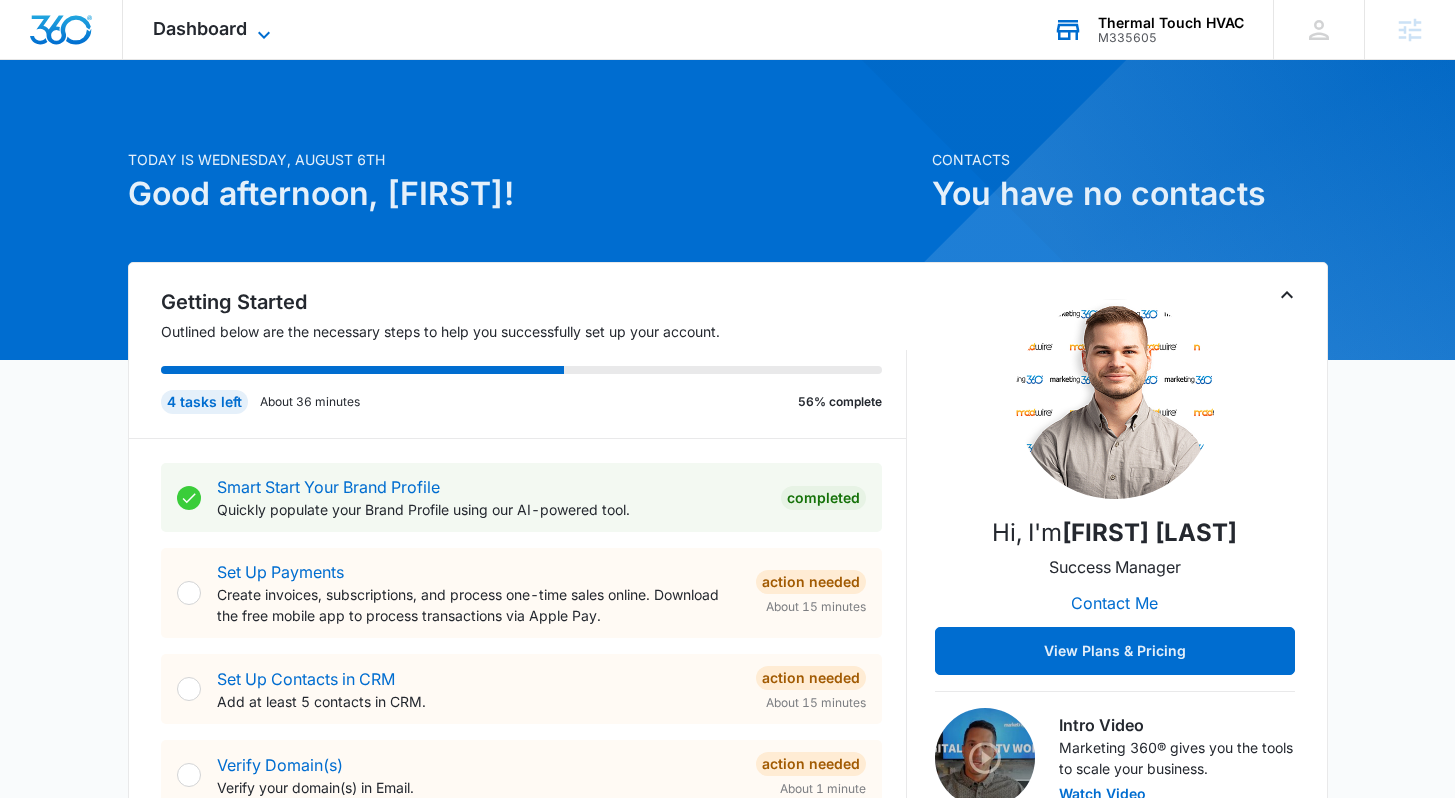 click on "Dashboard" at bounding box center (200, 28) 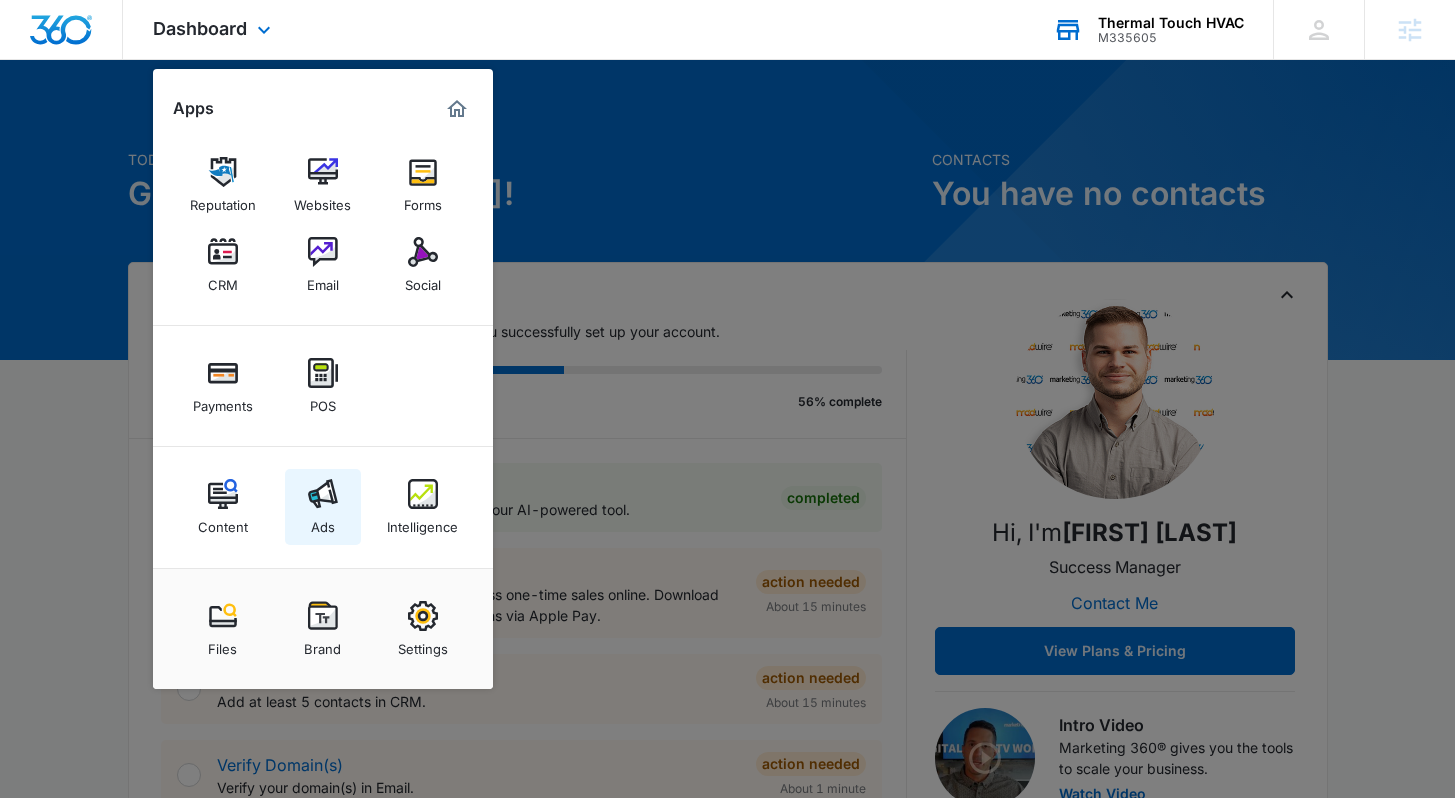 click at bounding box center [323, 494] 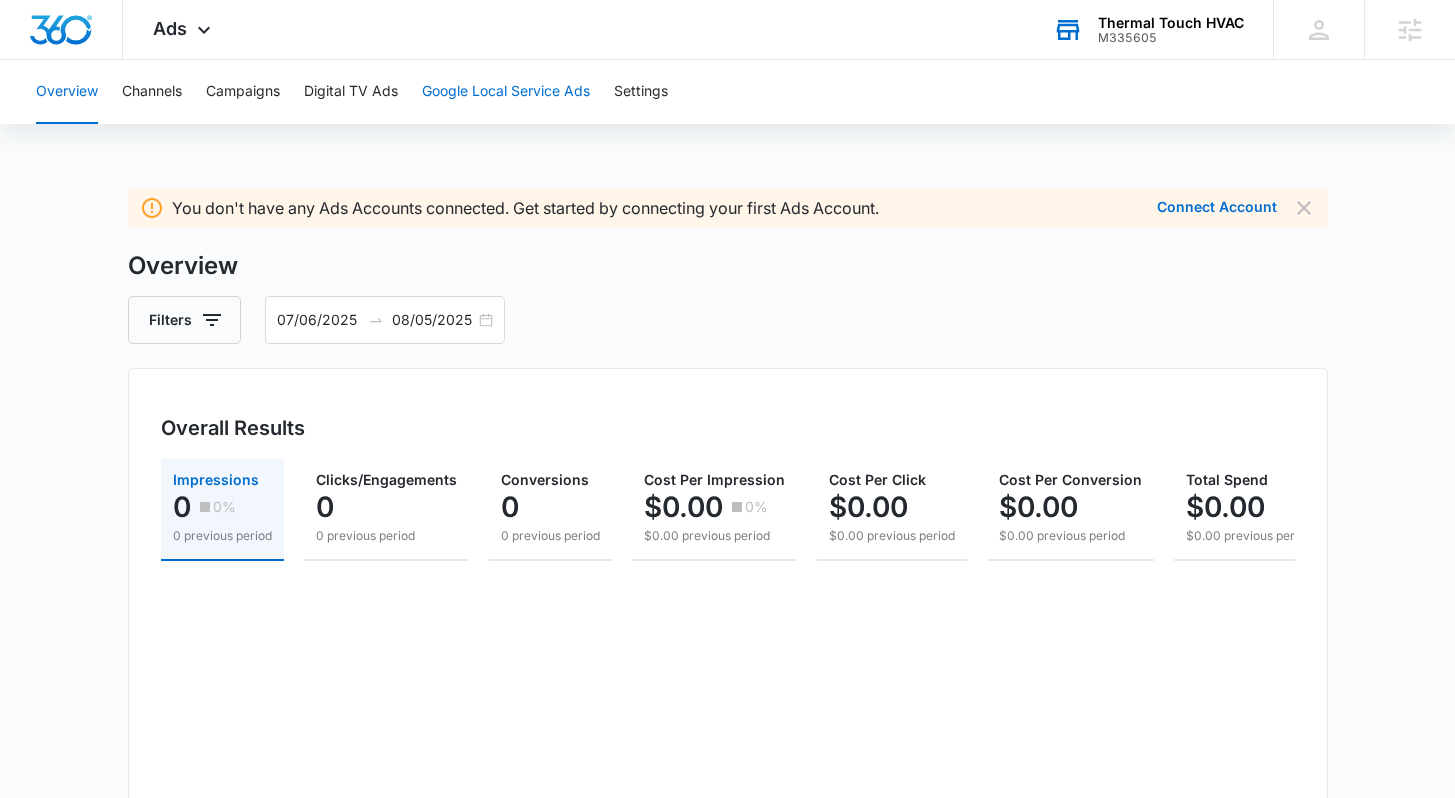 click on "Google Local Service Ads" at bounding box center (506, 92) 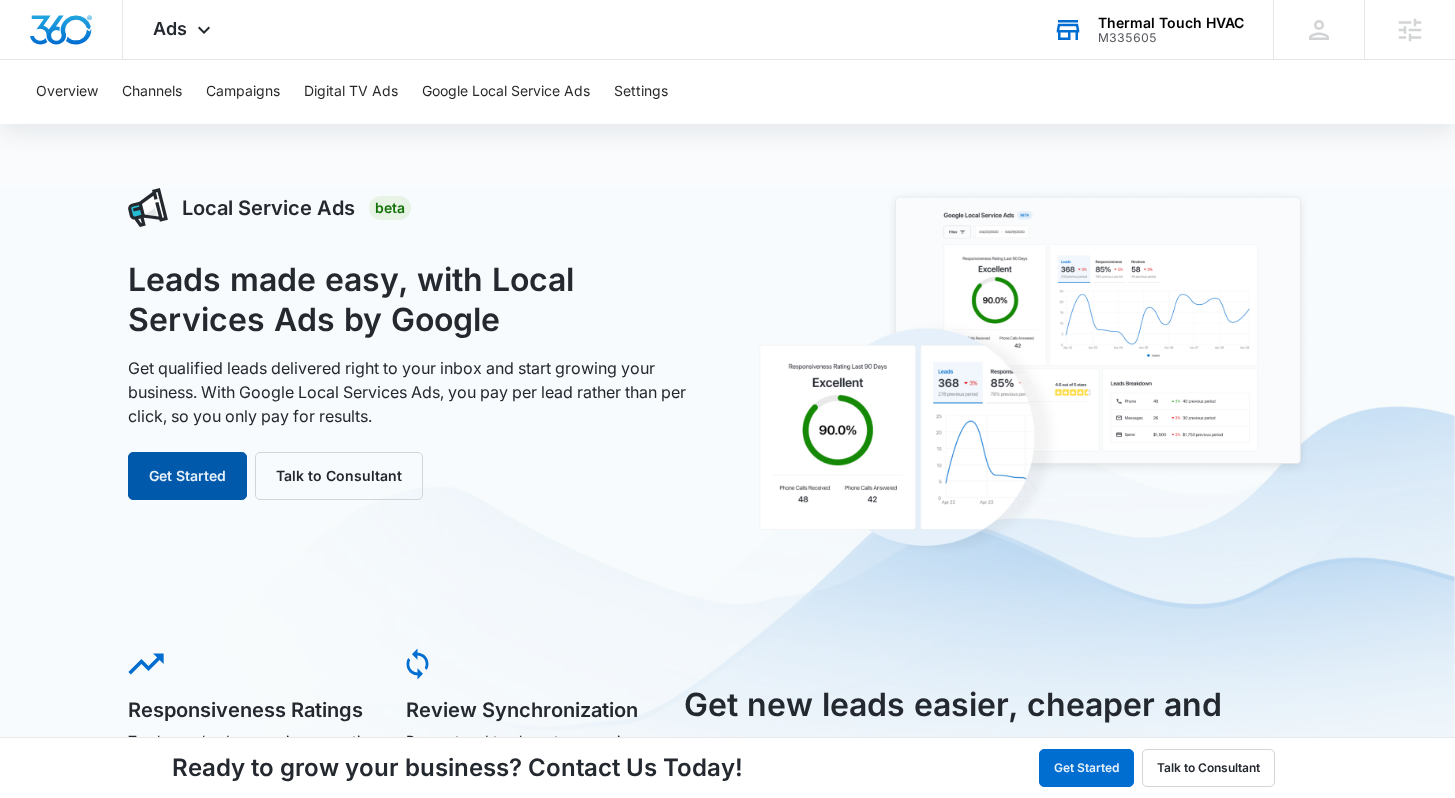 click on "Get Started" at bounding box center (187, 476) 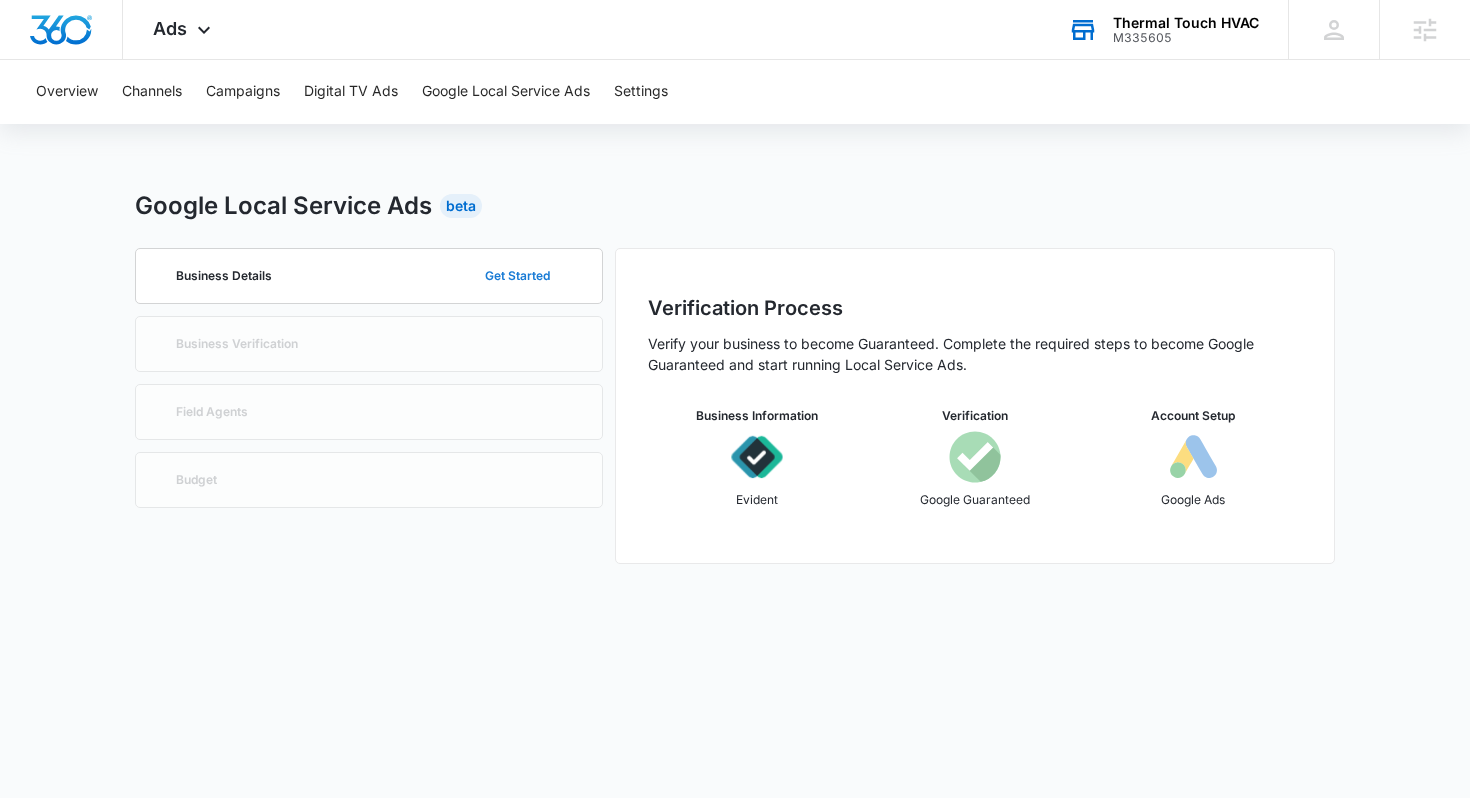 click on "Get Started" at bounding box center (517, 276) 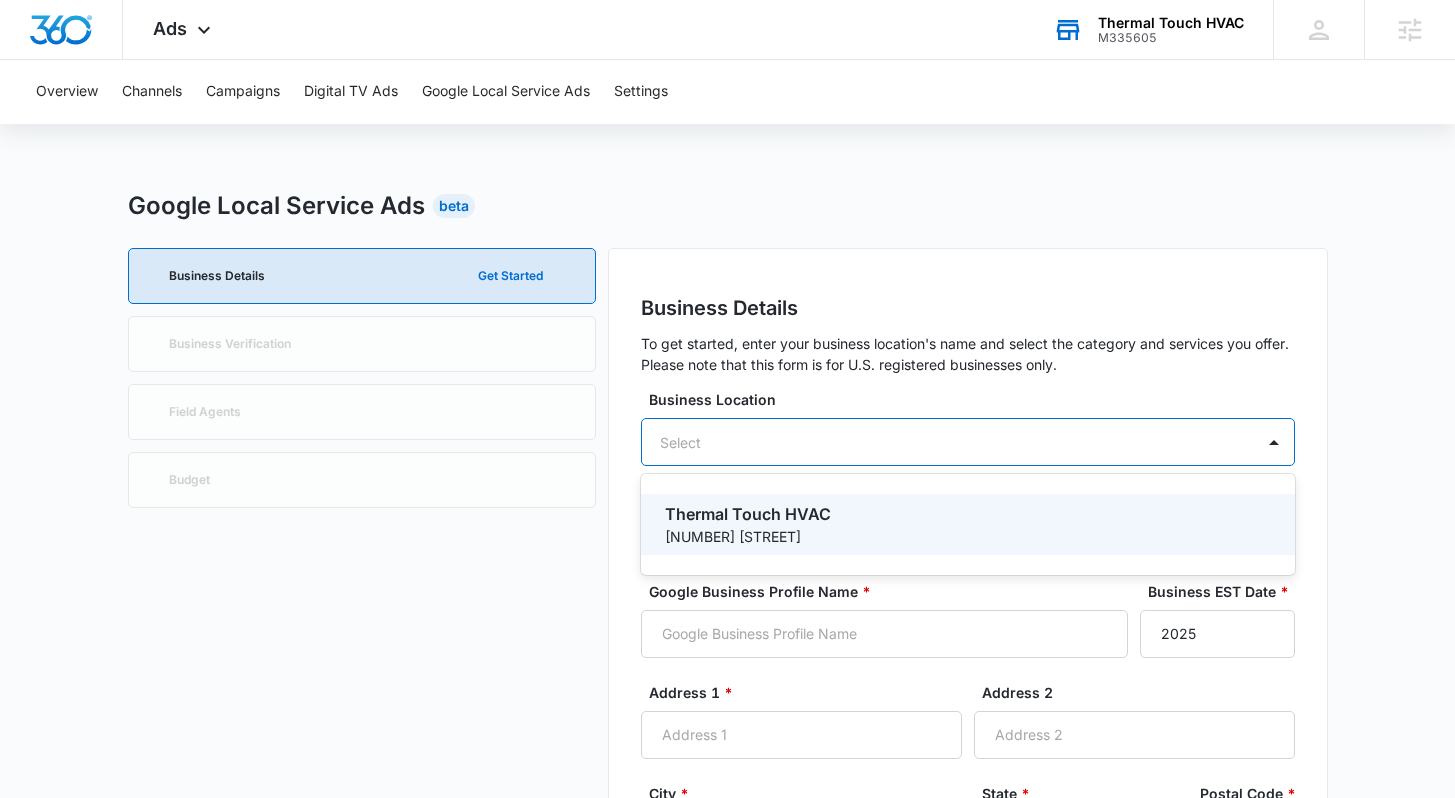 click on "Select" at bounding box center [968, 442] 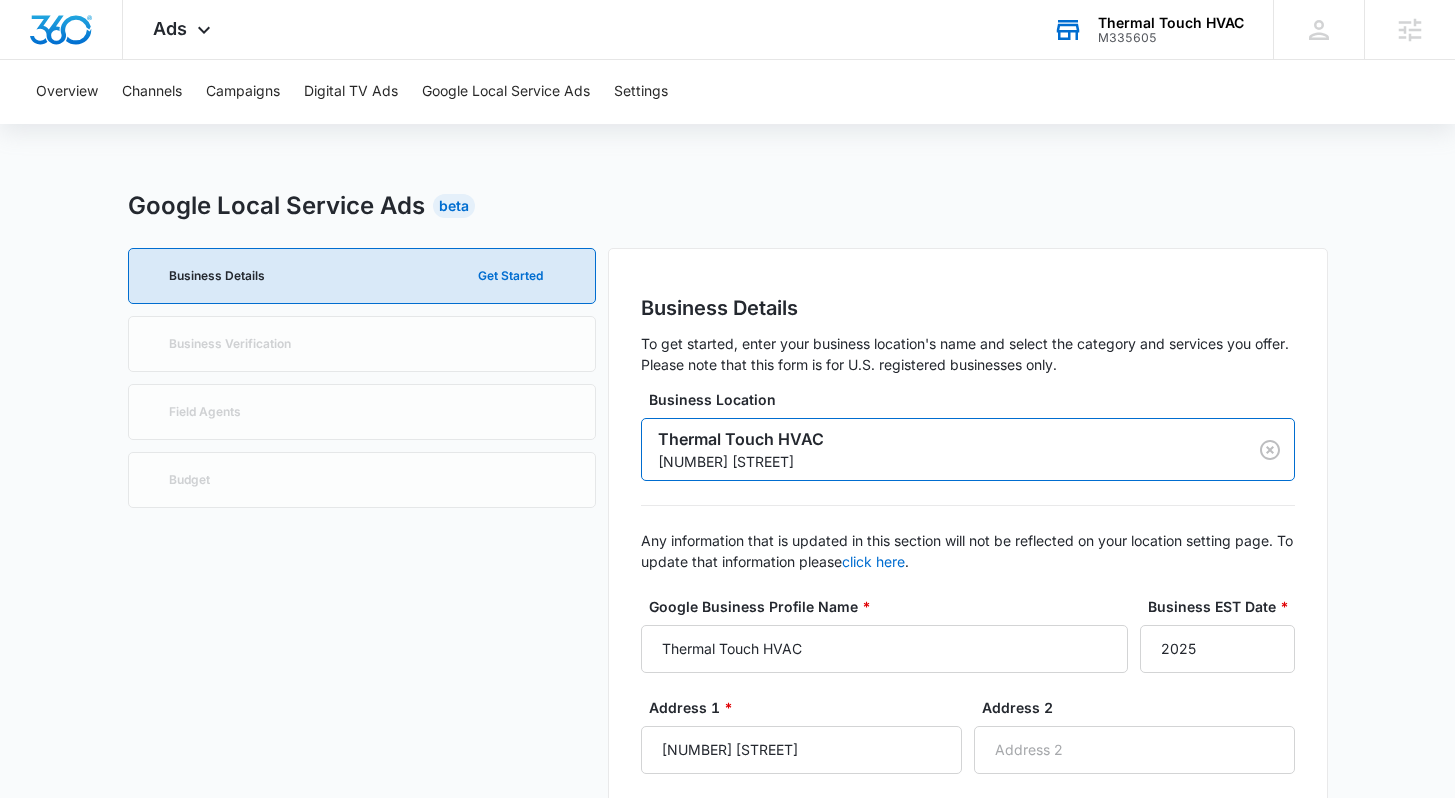 click on "Business Details To get started, enter your business location's name and select the category and services you offer. Please note that this form is for U.S. registered businesses only. Business Location option Thermal Touch HVAC, selected. Thermal Touch HVAC 24 Brookside dr Any information that is updated in this section will not be reflected on your location setting page. To update that information please  click here . Google Business Profile Name * Thermal Touch HVAC Business EST Date * 2025 Address 1 * 24 Brookside dr Address 2 City * Howell State * New Jersey Postal Code * 07731 Business Phone * 7325585969 Business Website * https://www.thermaltouch.com/ Category * Select This field is required. Business Hours * mon Open 24 hours 8:00 am 7:00 pm tue Open 24 hours 8:00 am 7:00 pm wed Open 24 hours 8:00 am 7:00 pm thu Open 24 hours 8:00 am 7:00 pm fri Open 24 hours 8:00 am 7:00 pm sat Open 24 hours 8:00 am 7:00 pm sun Open 24 hours 8:00 am 7:00 pm" at bounding box center [968, 1025] 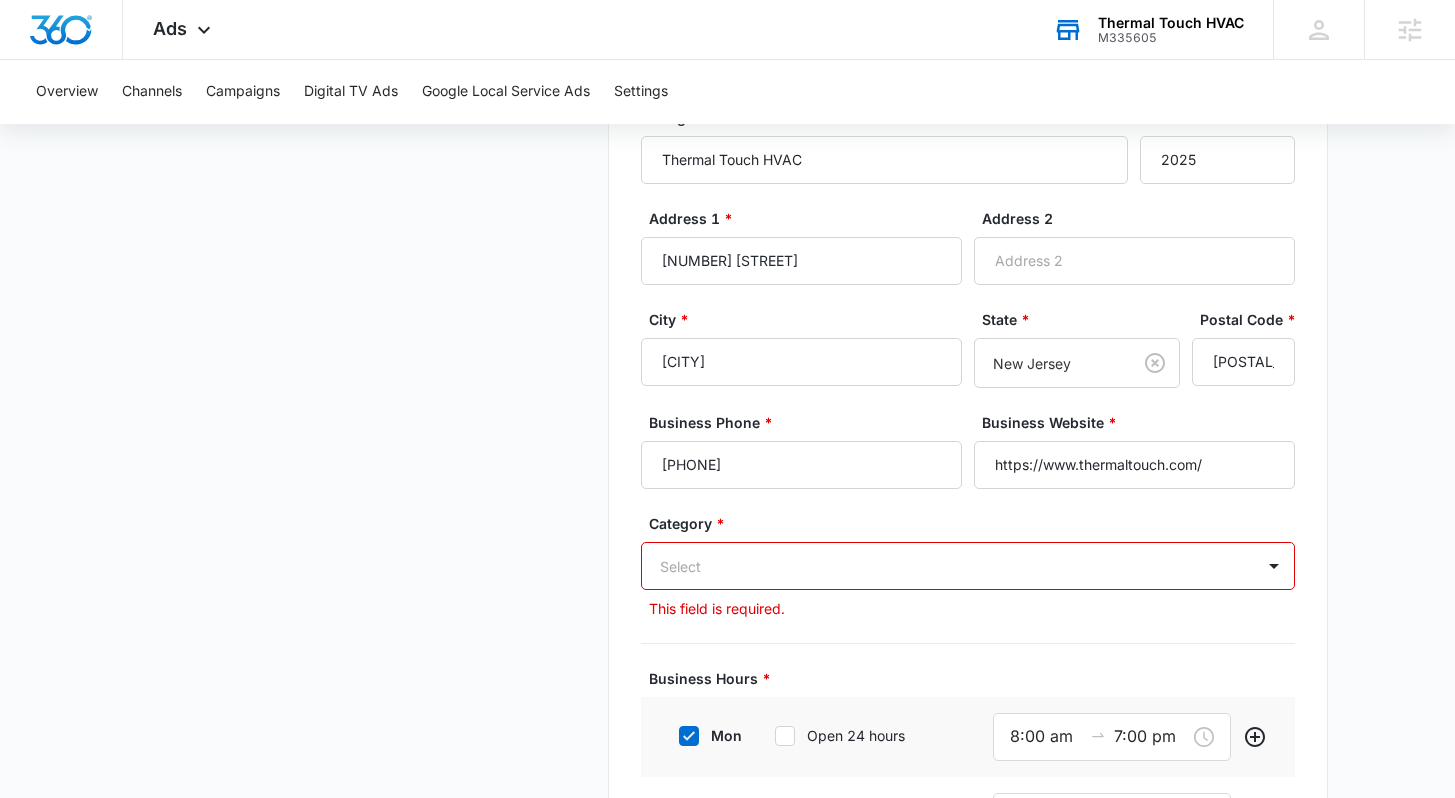 scroll, scrollTop: 489, scrollLeft: 0, axis: vertical 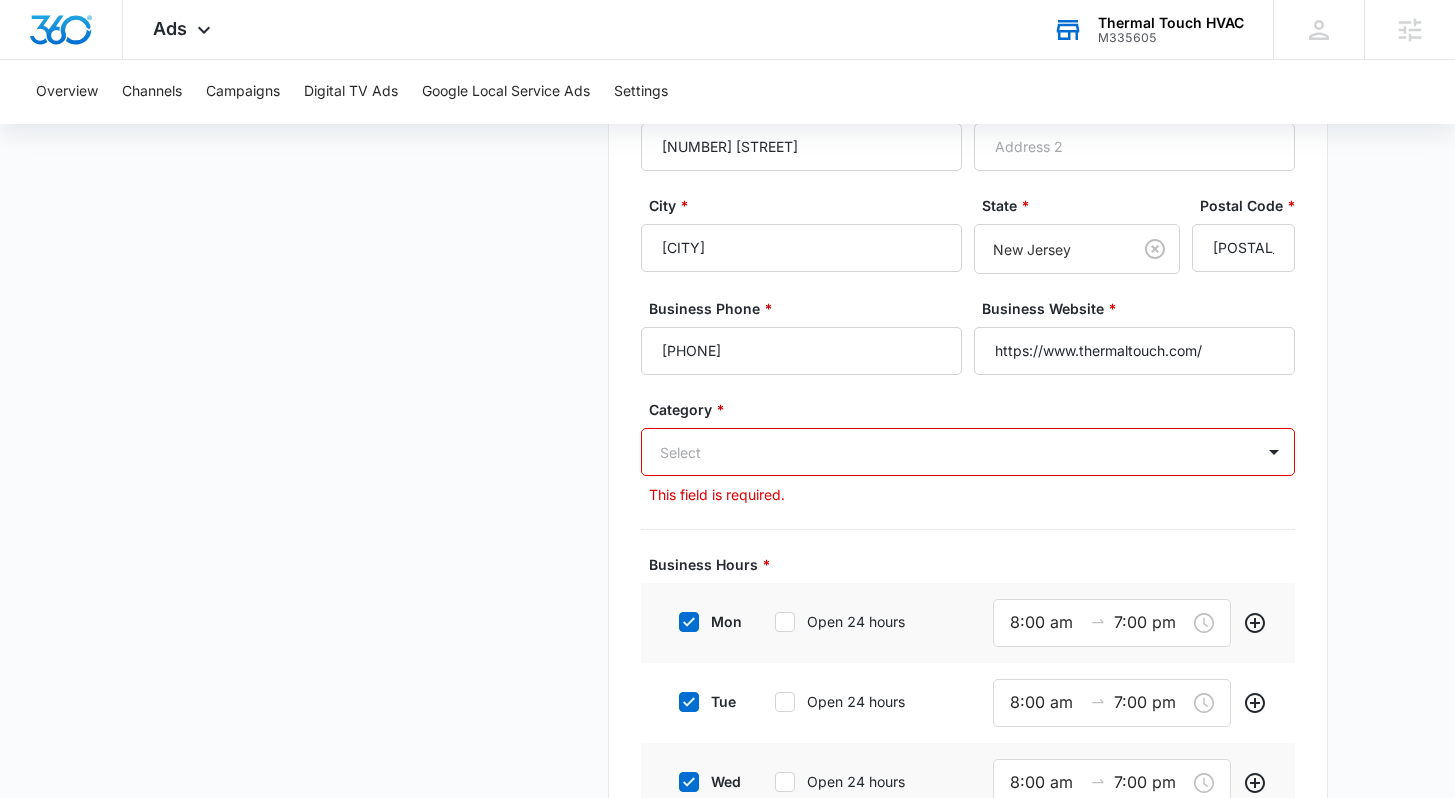 click on "Select" at bounding box center (968, 452) 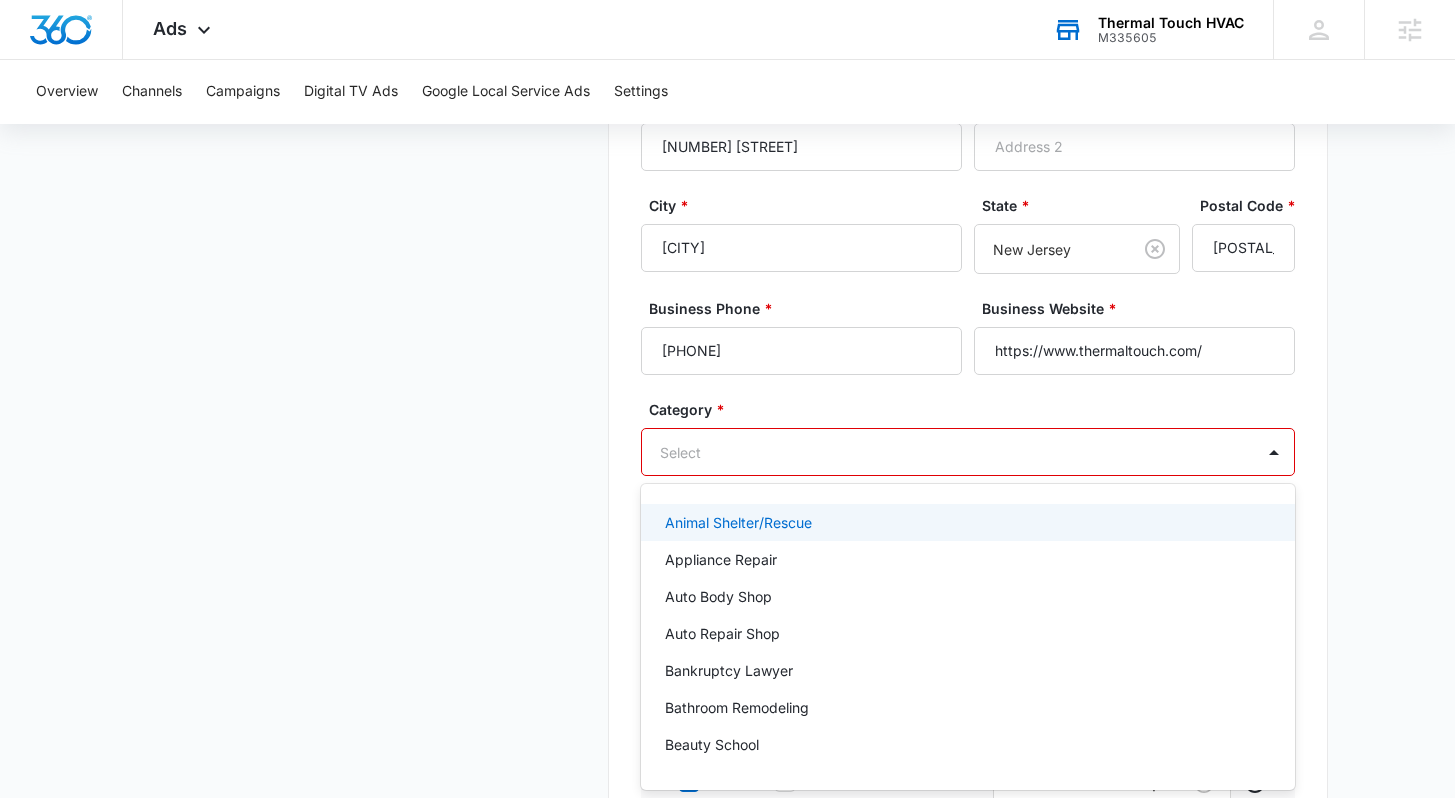 click at bounding box center [944, 452] 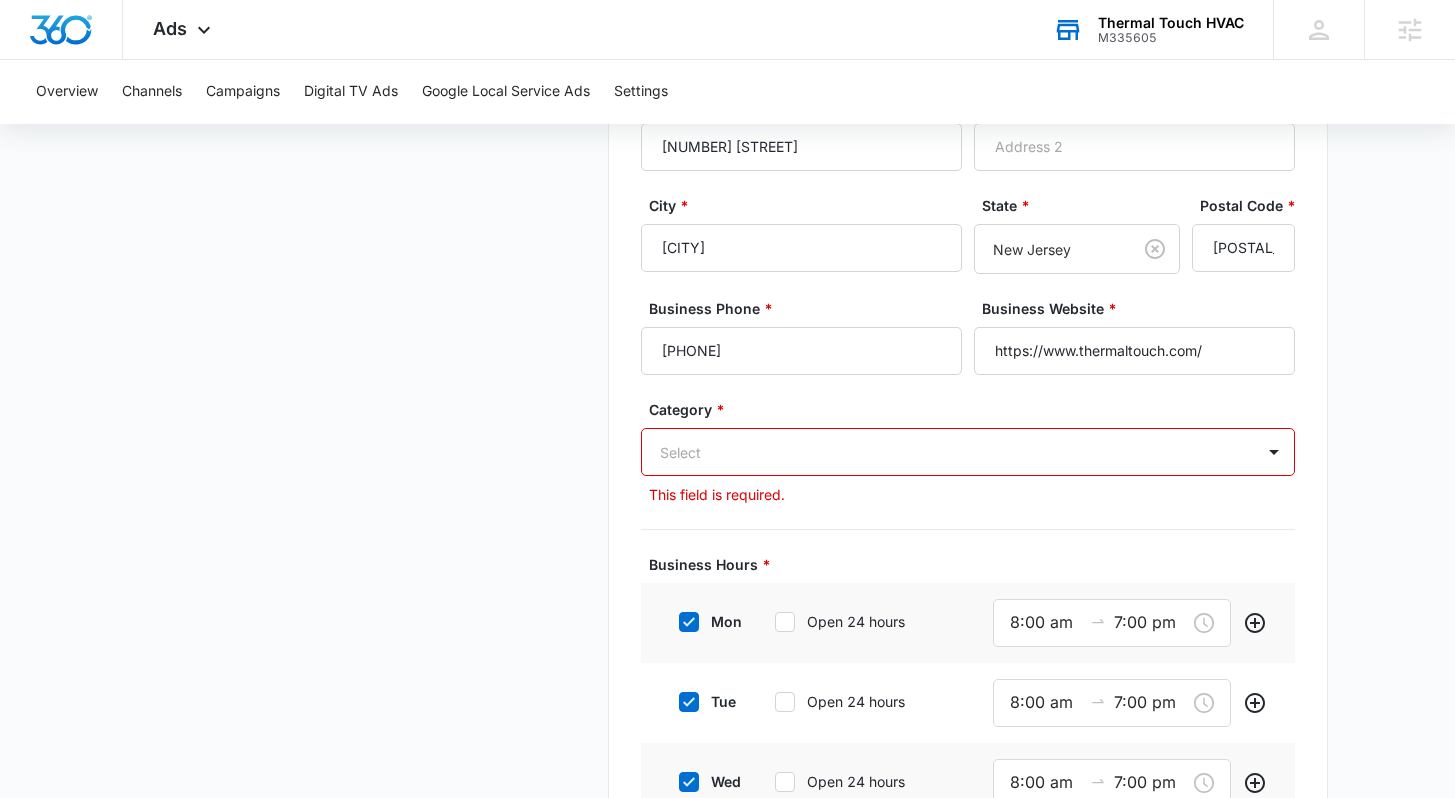 click on "Business Details Get Started Business Verification Field Agents Budget" at bounding box center [362, 422] 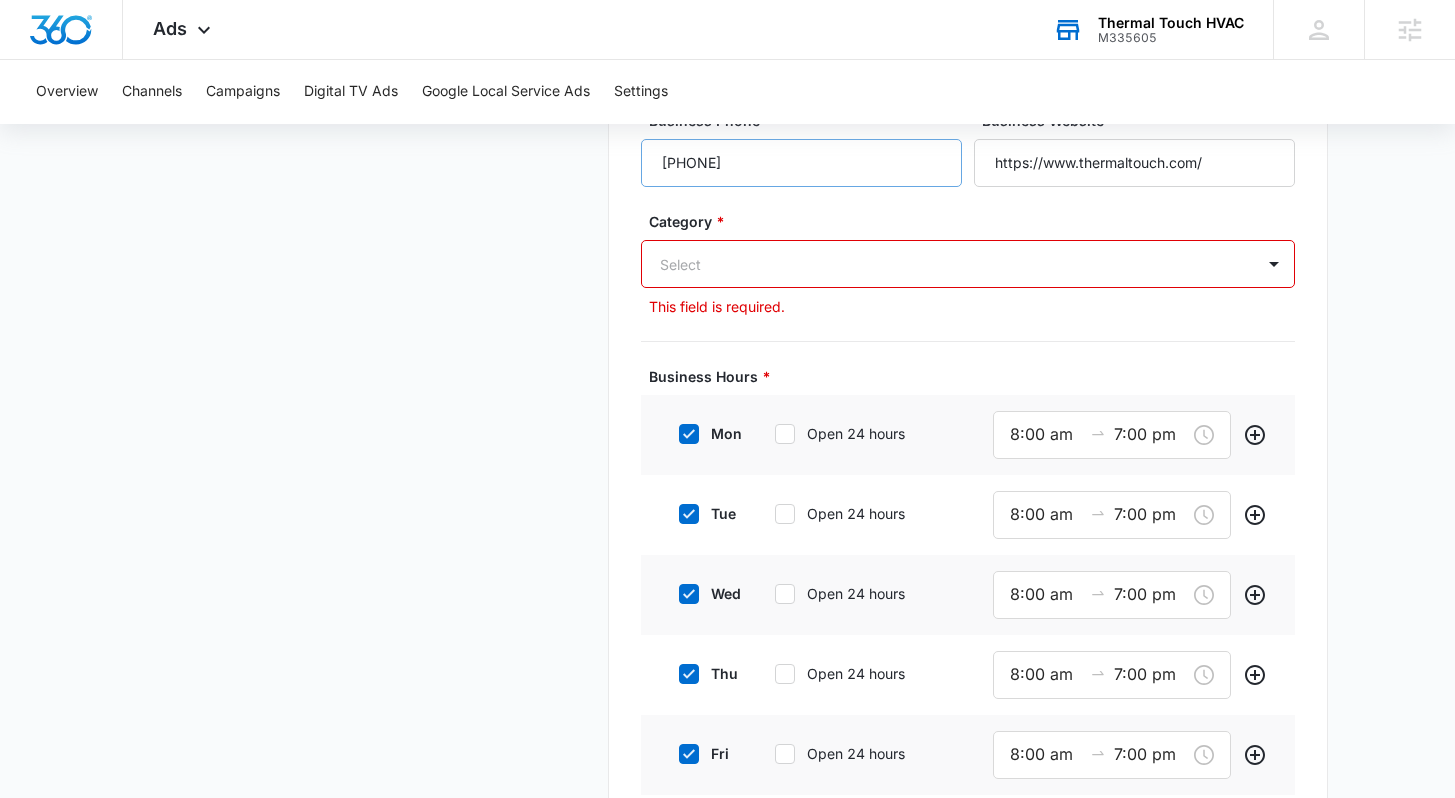 scroll, scrollTop: 670, scrollLeft: 0, axis: vertical 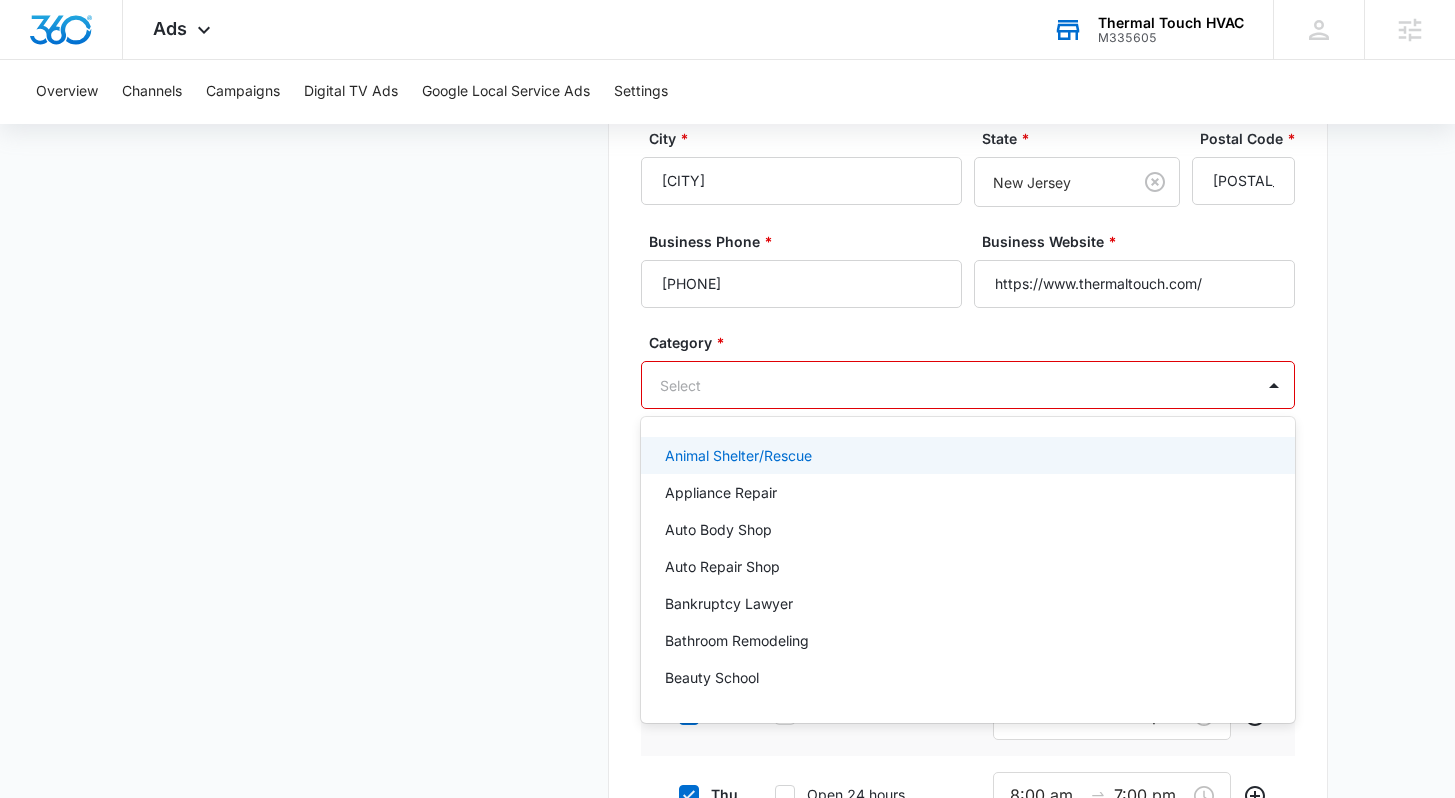 click at bounding box center [944, 385] 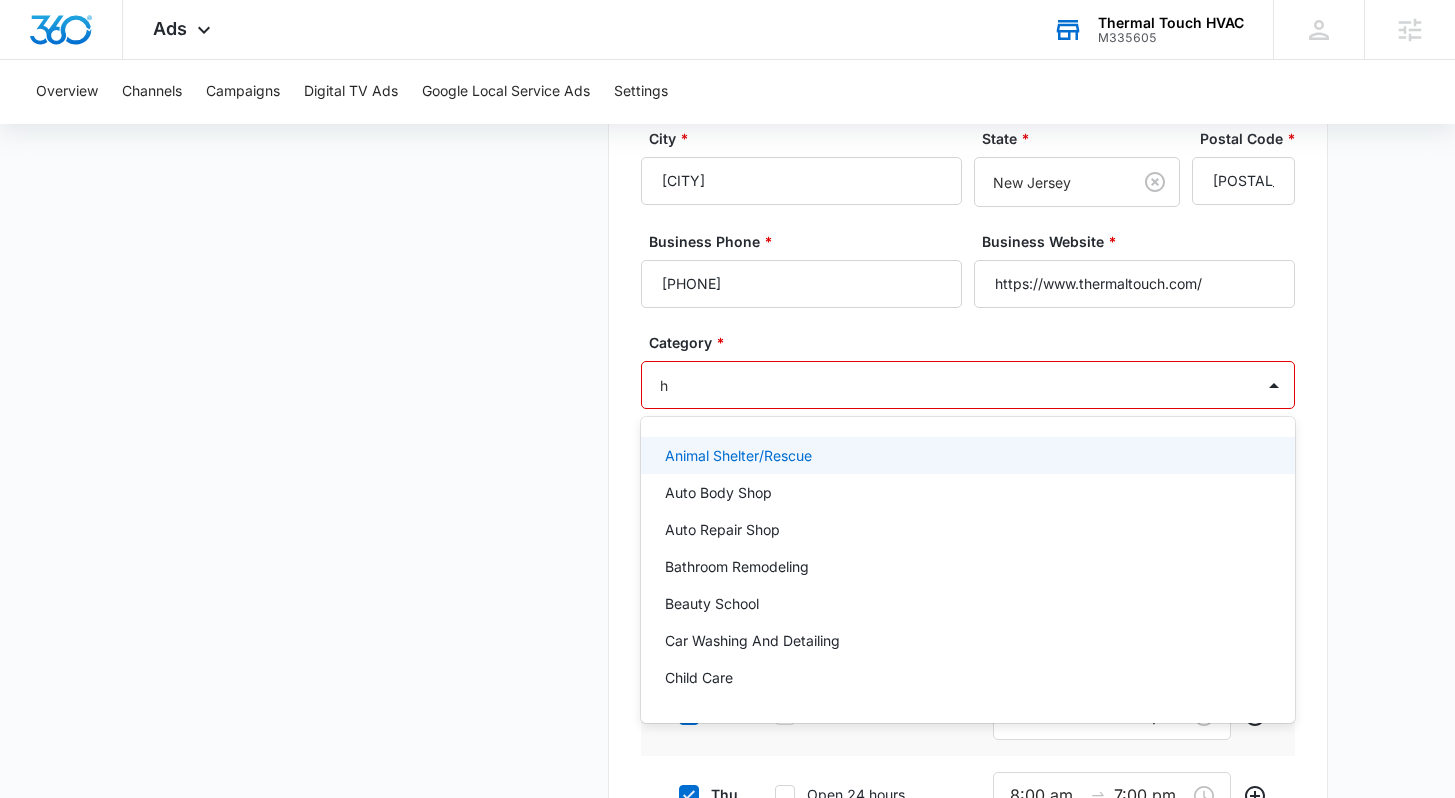 type on "hv" 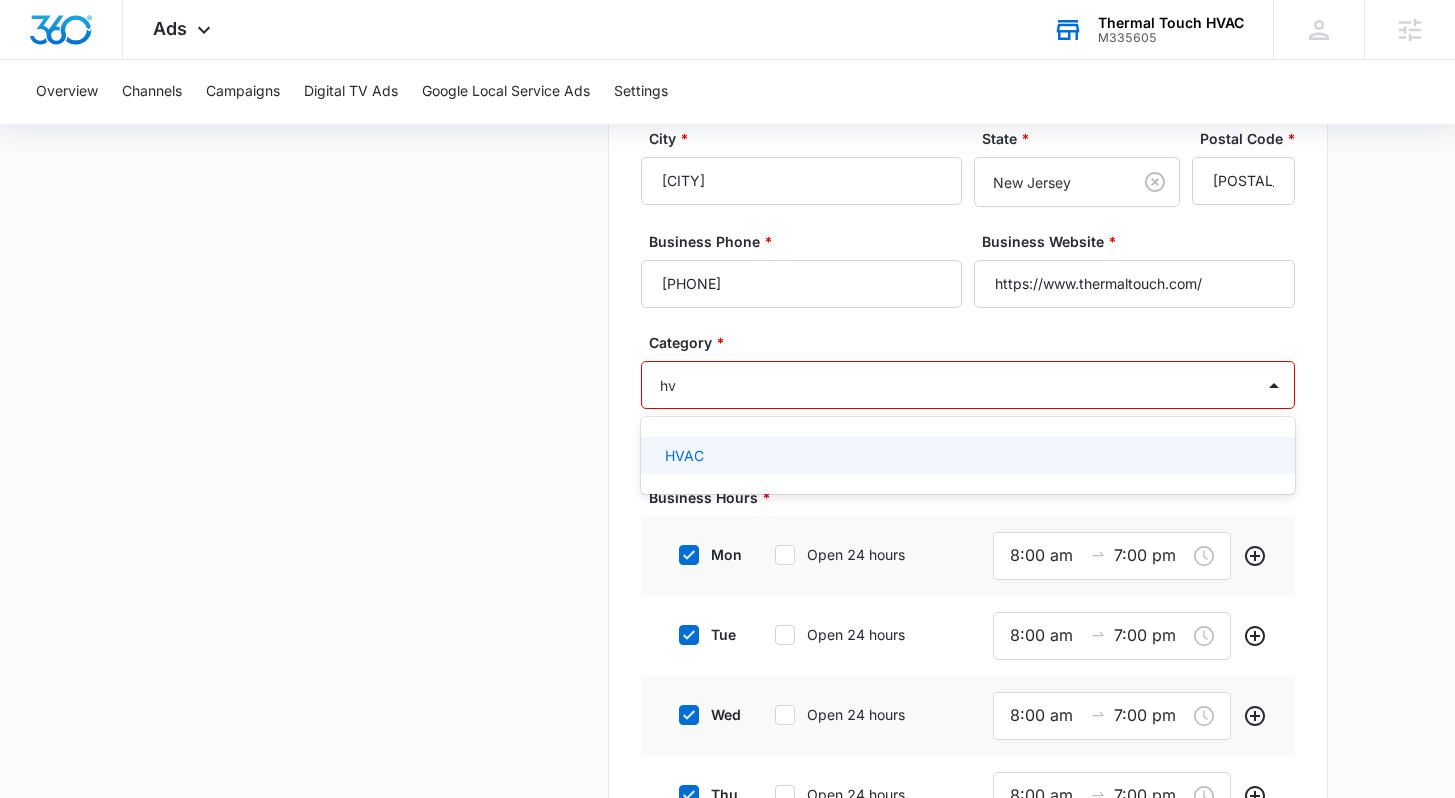 click on "HVAC" at bounding box center (966, 455) 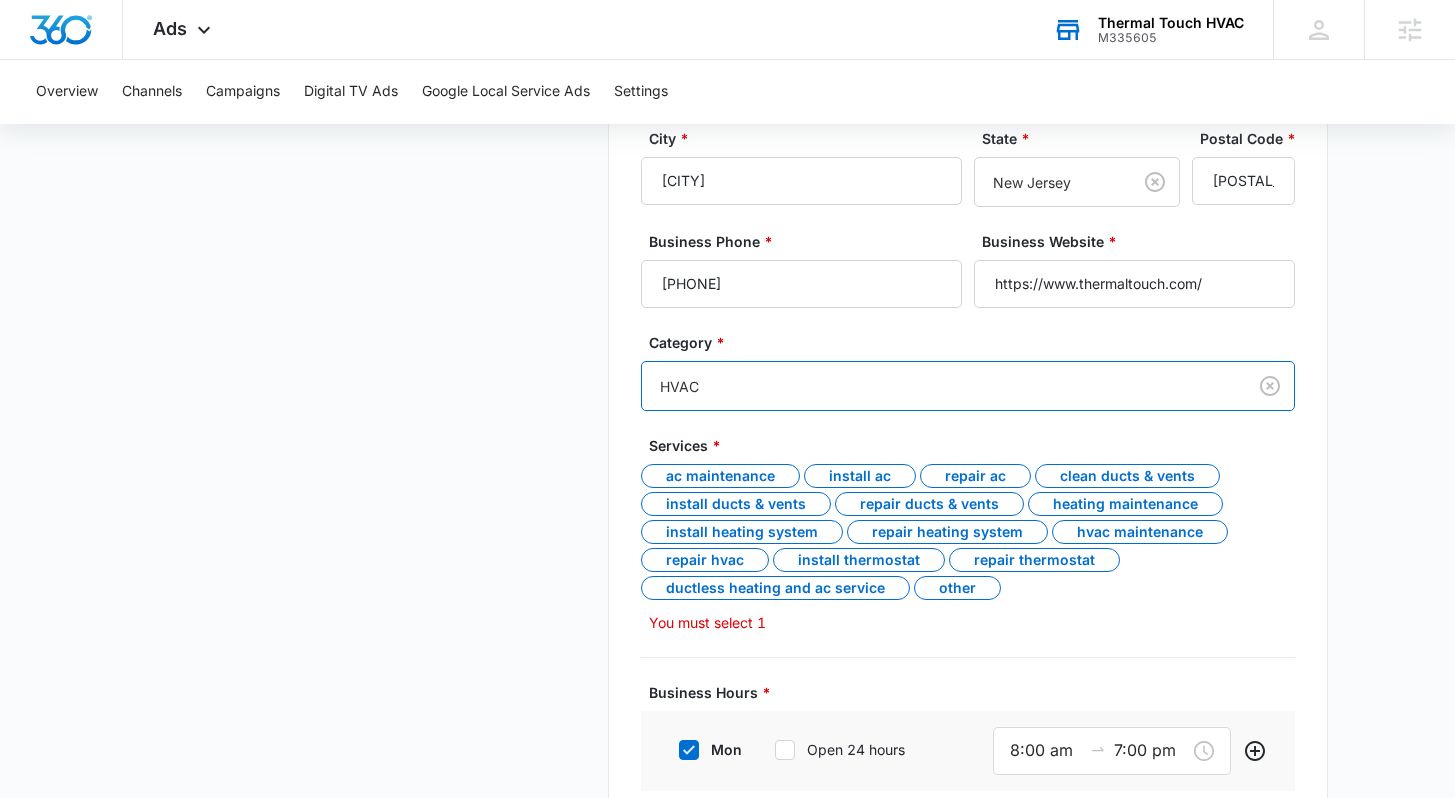 click on "Business Details Get Started Business Verification Field Agents Budget" at bounding box center [362, 453] 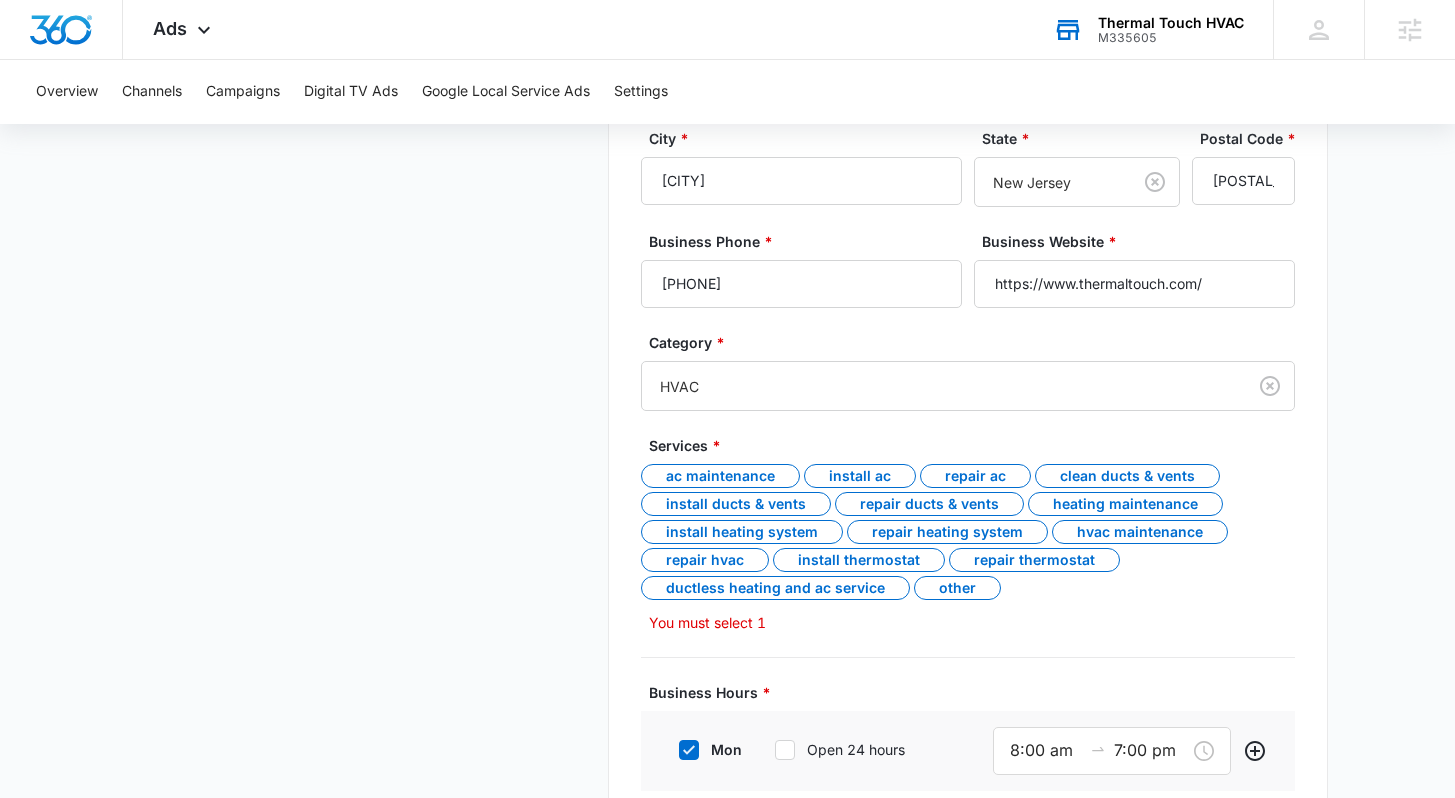 click on "Business Details Get Started Business Verification Field Agents Budget" at bounding box center [362, 453] 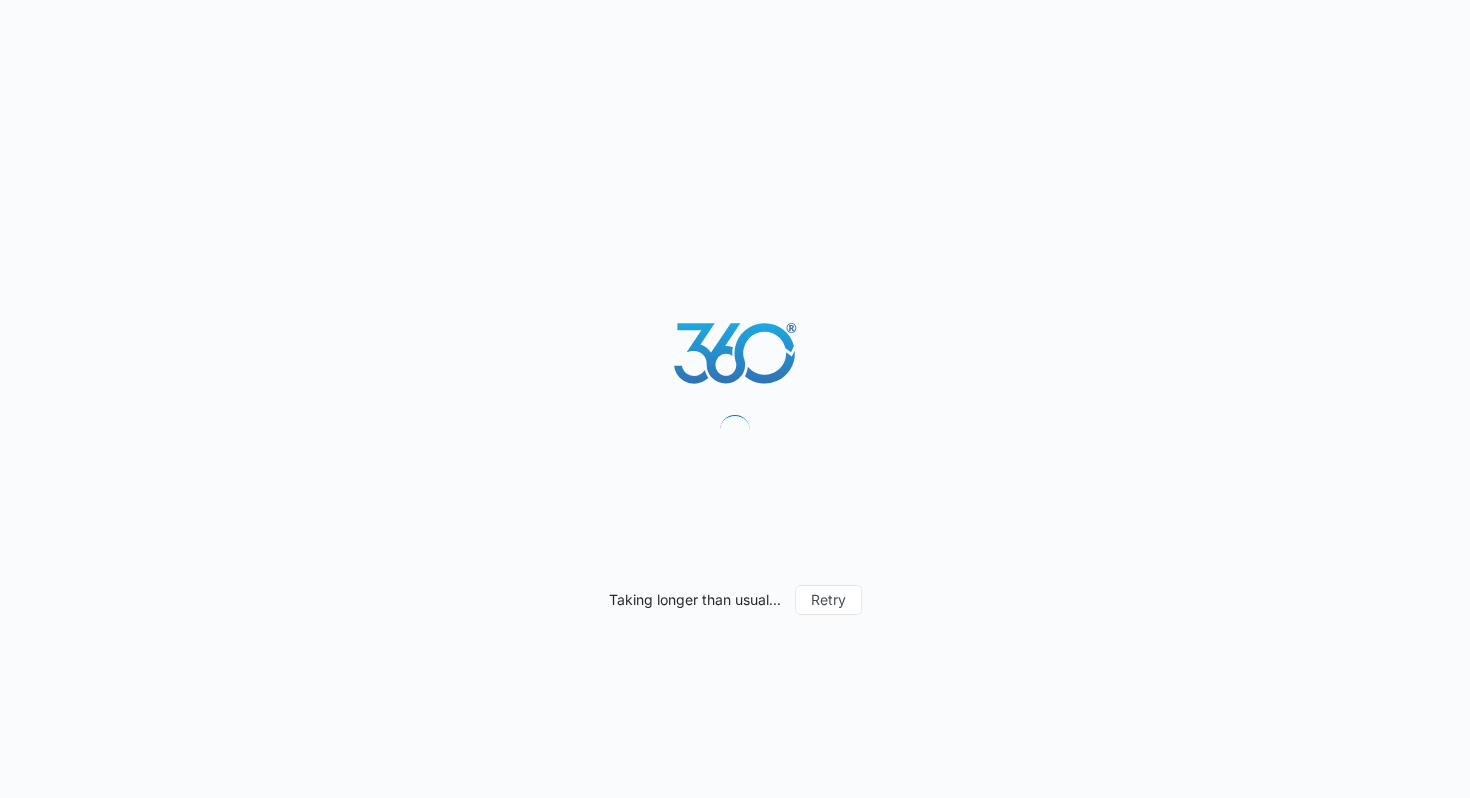 scroll, scrollTop: 0, scrollLeft: 0, axis: both 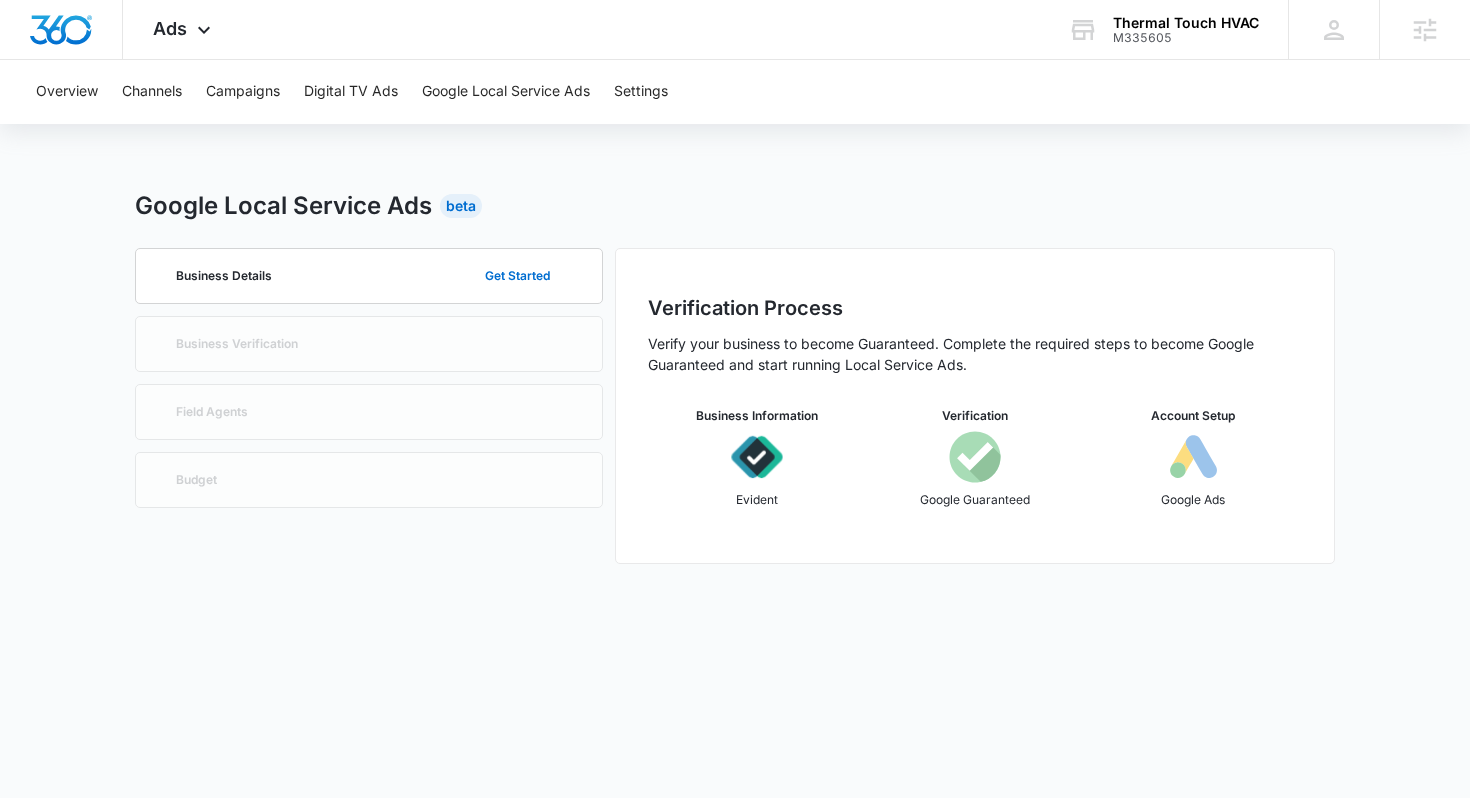 click on "Business Information" at bounding box center [757, 416] 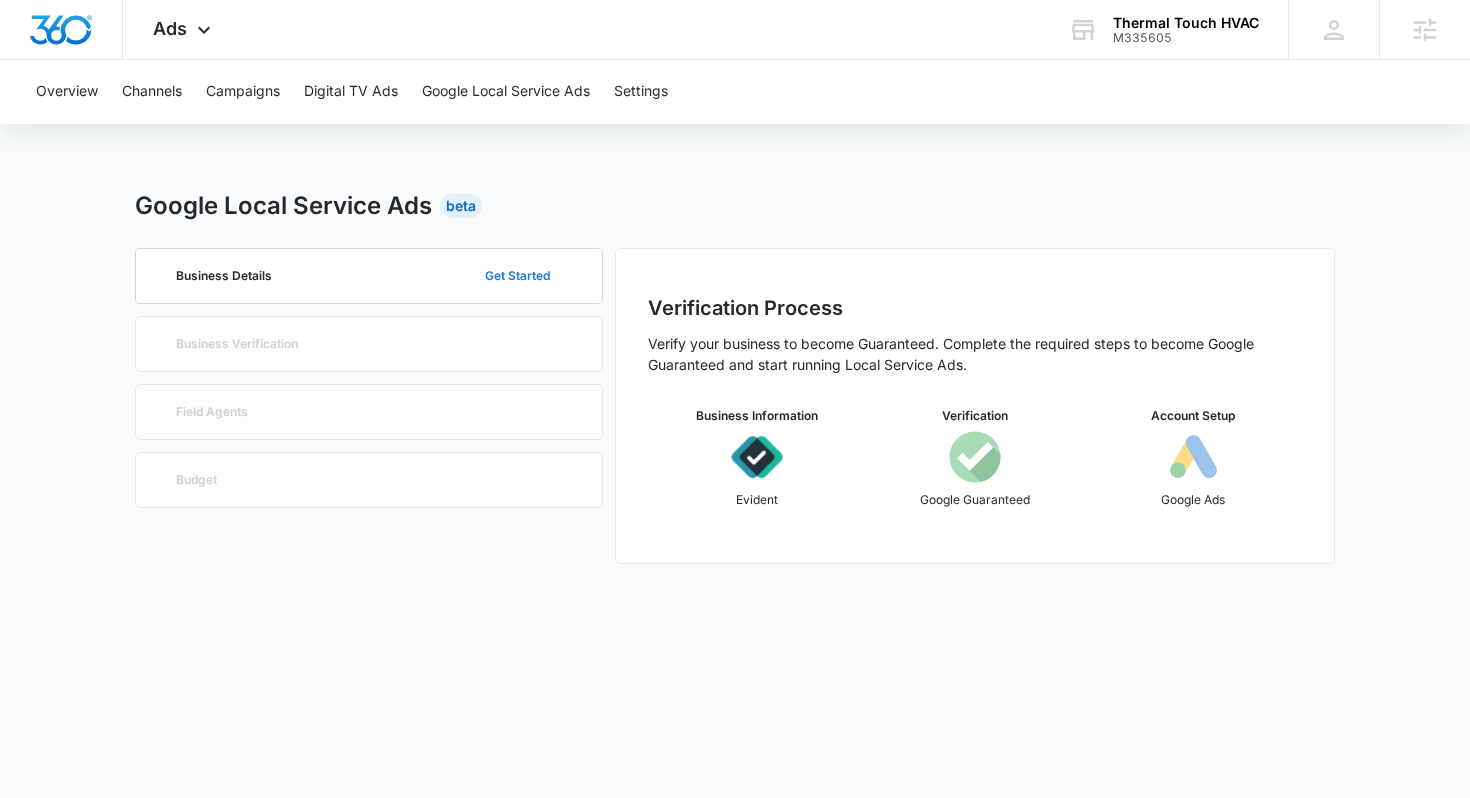 click on "Get Started" at bounding box center (517, 276) 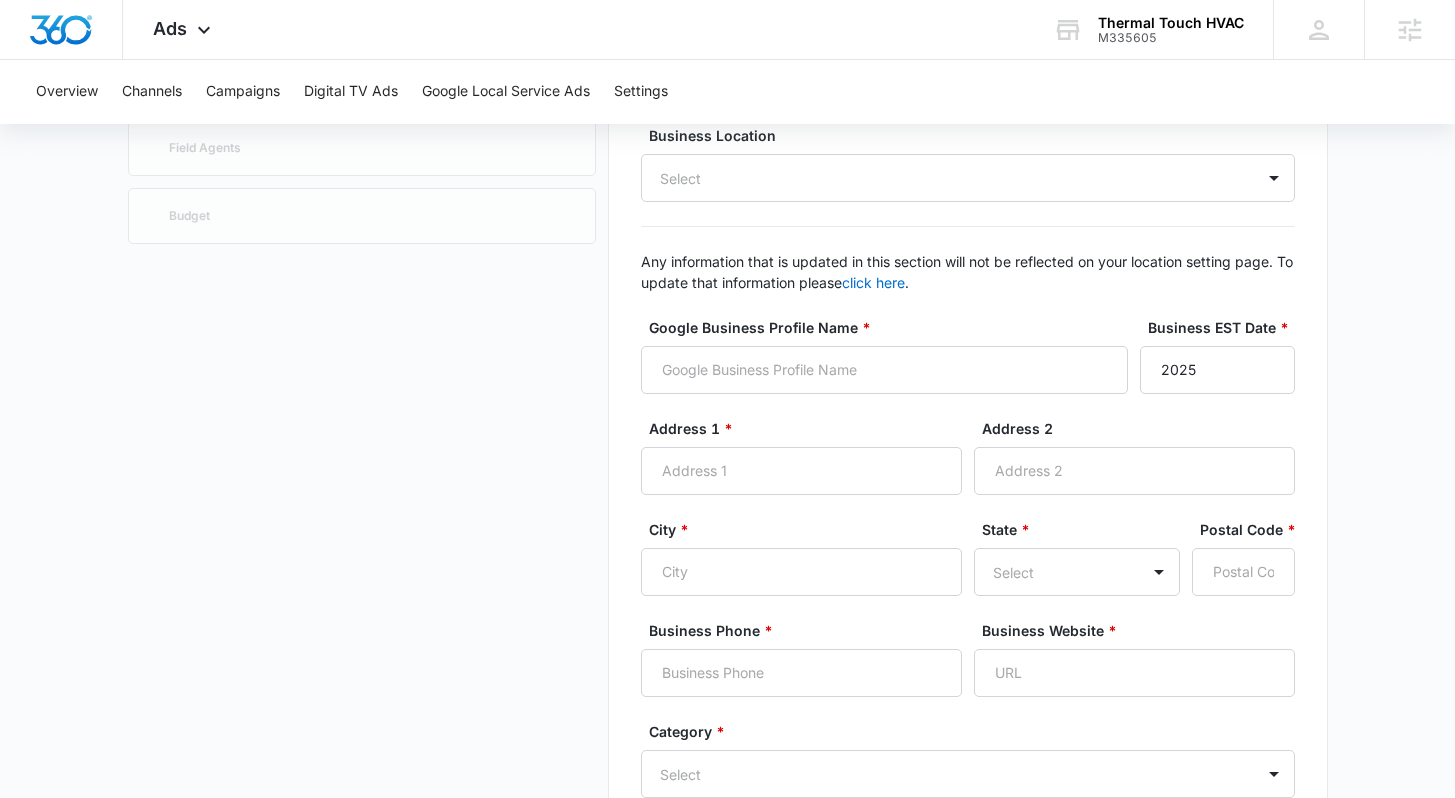 scroll, scrollTop: 0, scrollLeft: 0, axis: both 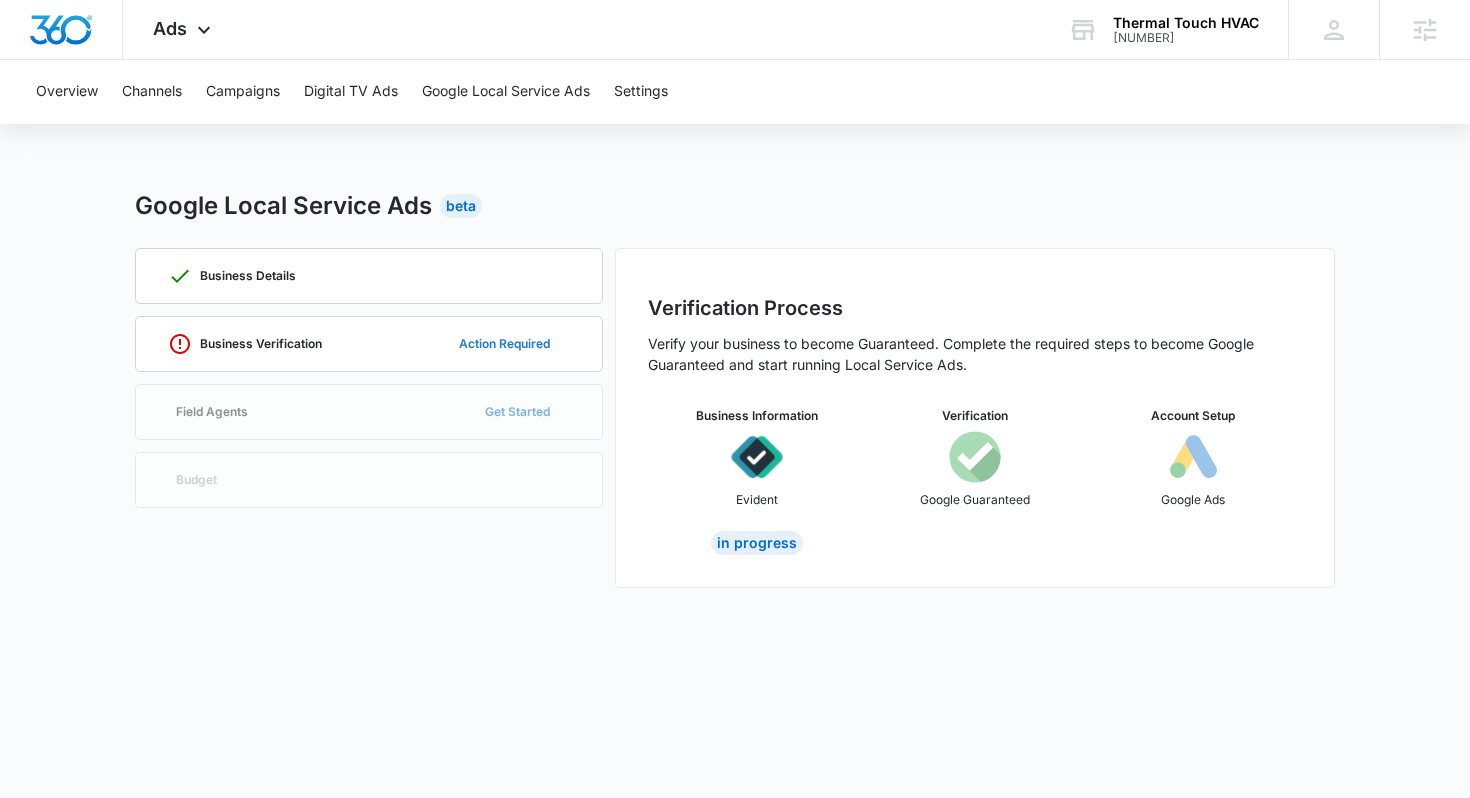 click on "Action Required" at bounding box center [504, 344] 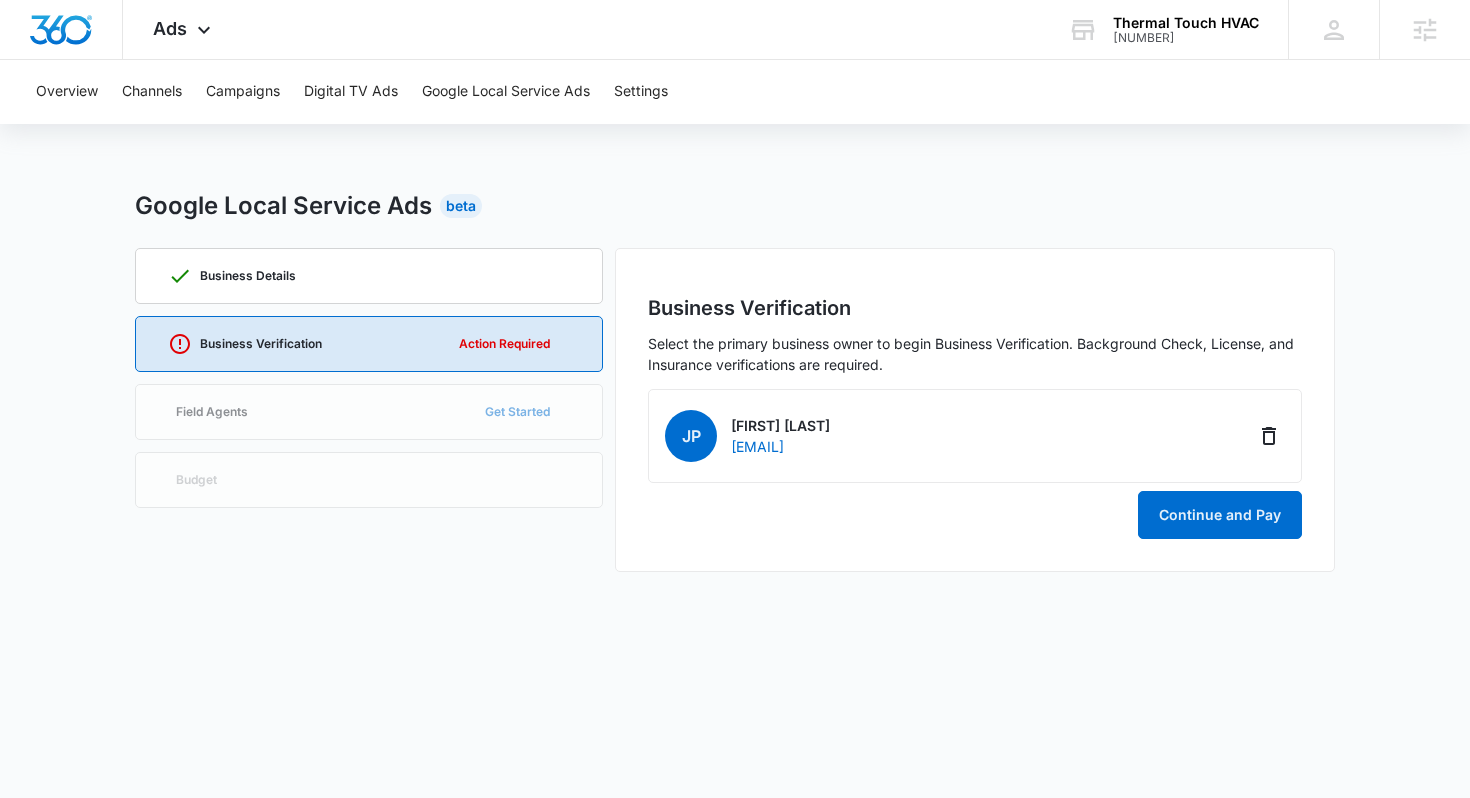 click on "Business Verification" at bounding box center [975, 308] 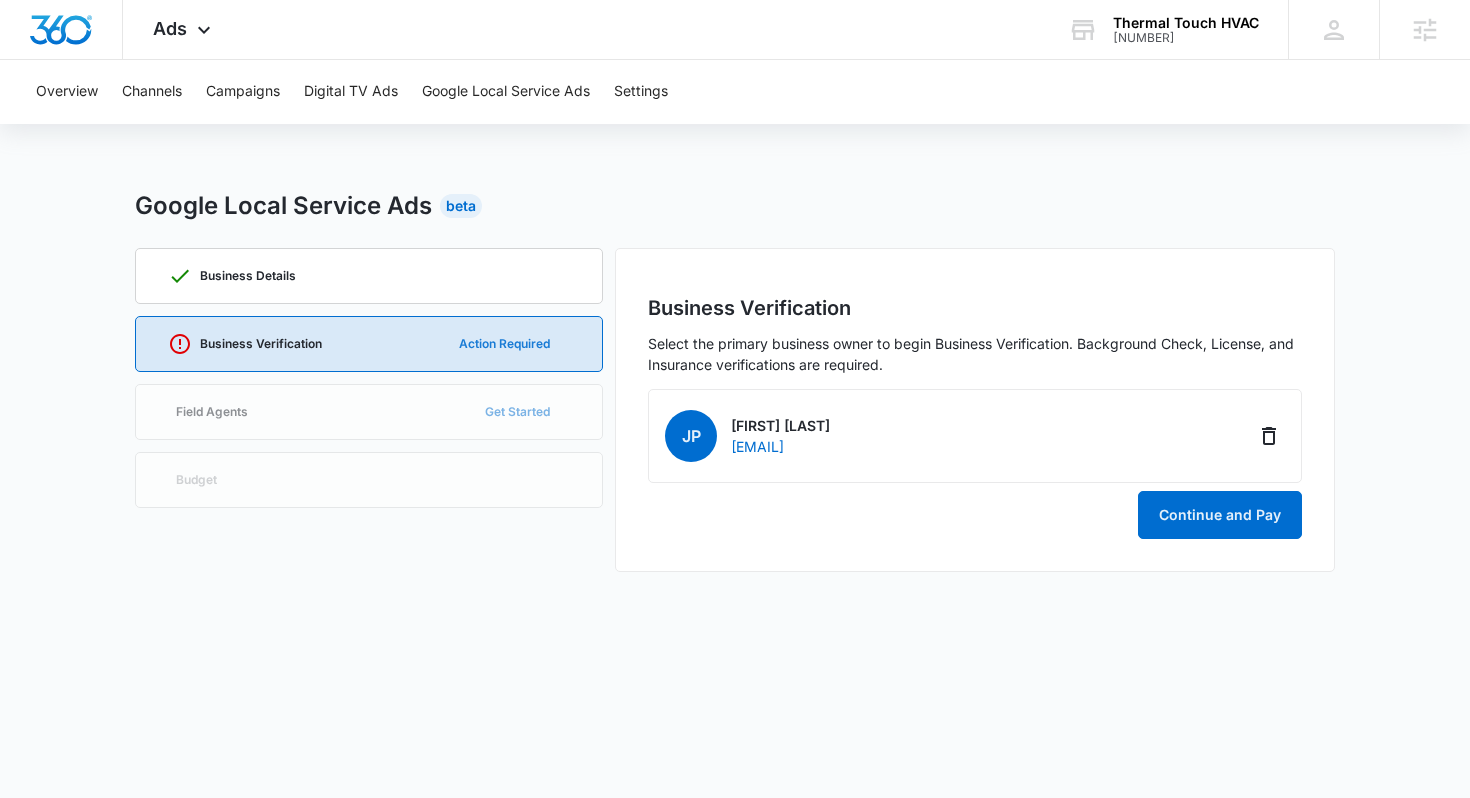 click on "Action Required" at bounding box center [504, 344] 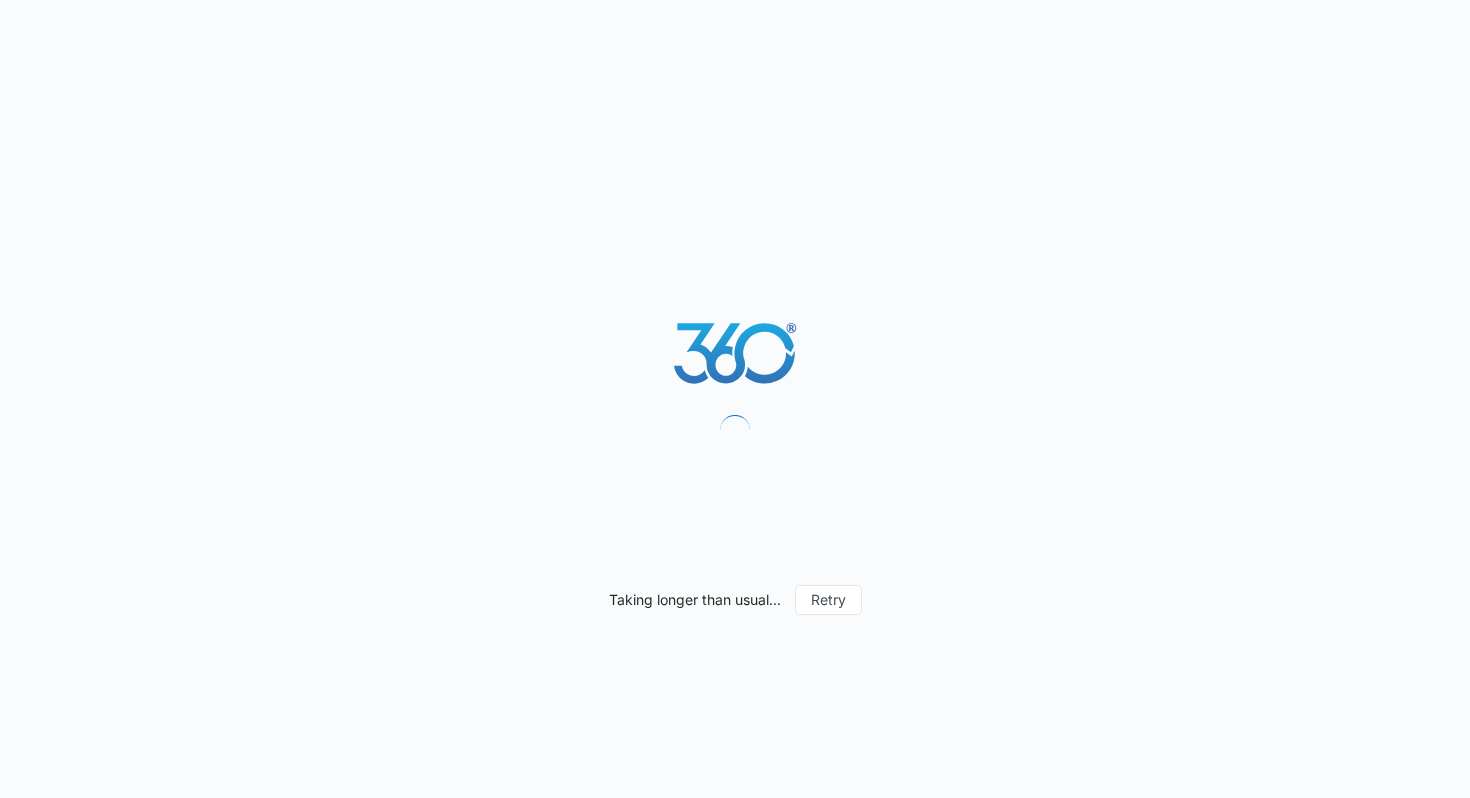 scroll, scrollTop: 0, scrollLeft: 0, axis: both 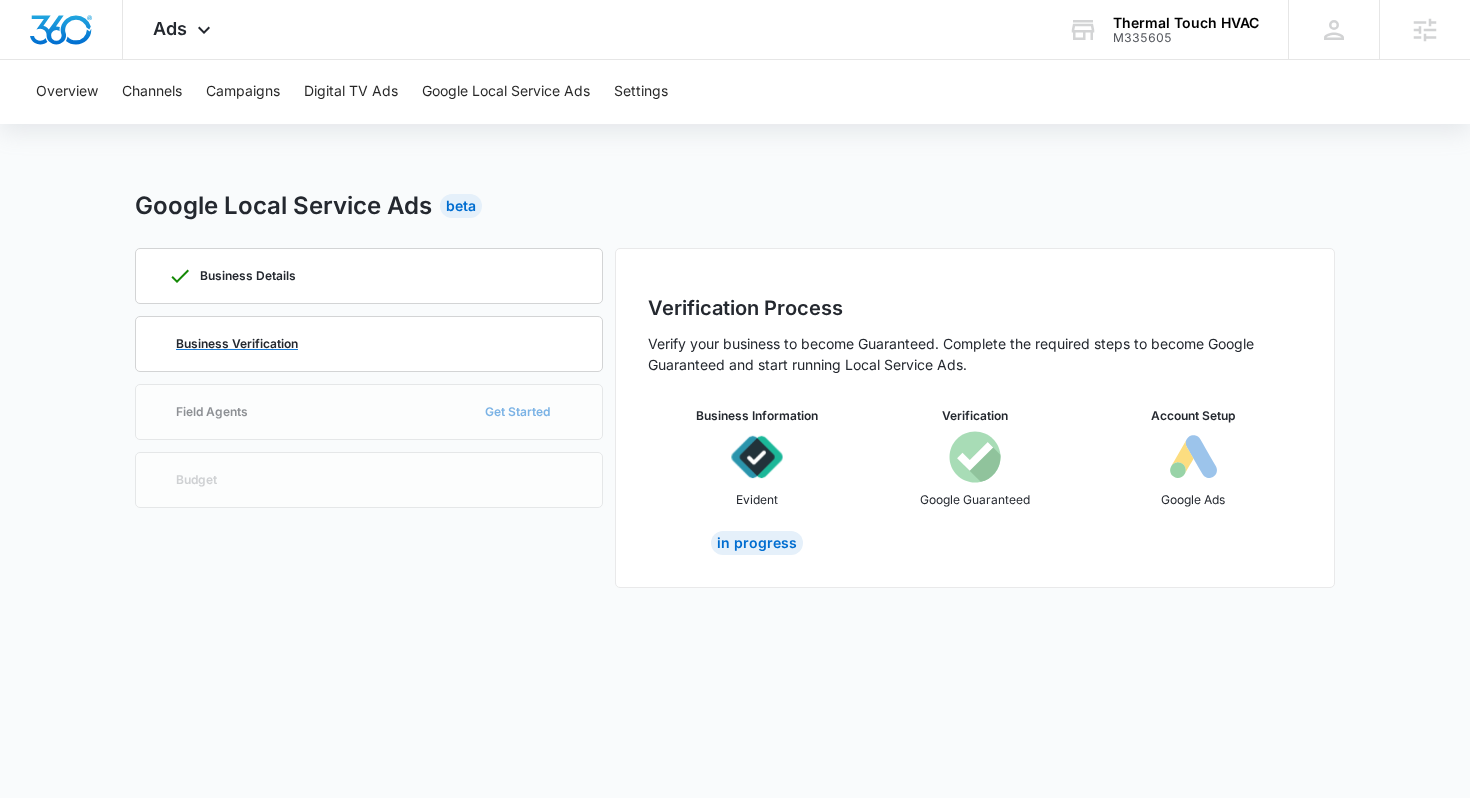 click on "Business Verification" at bounding box center [369, 344] 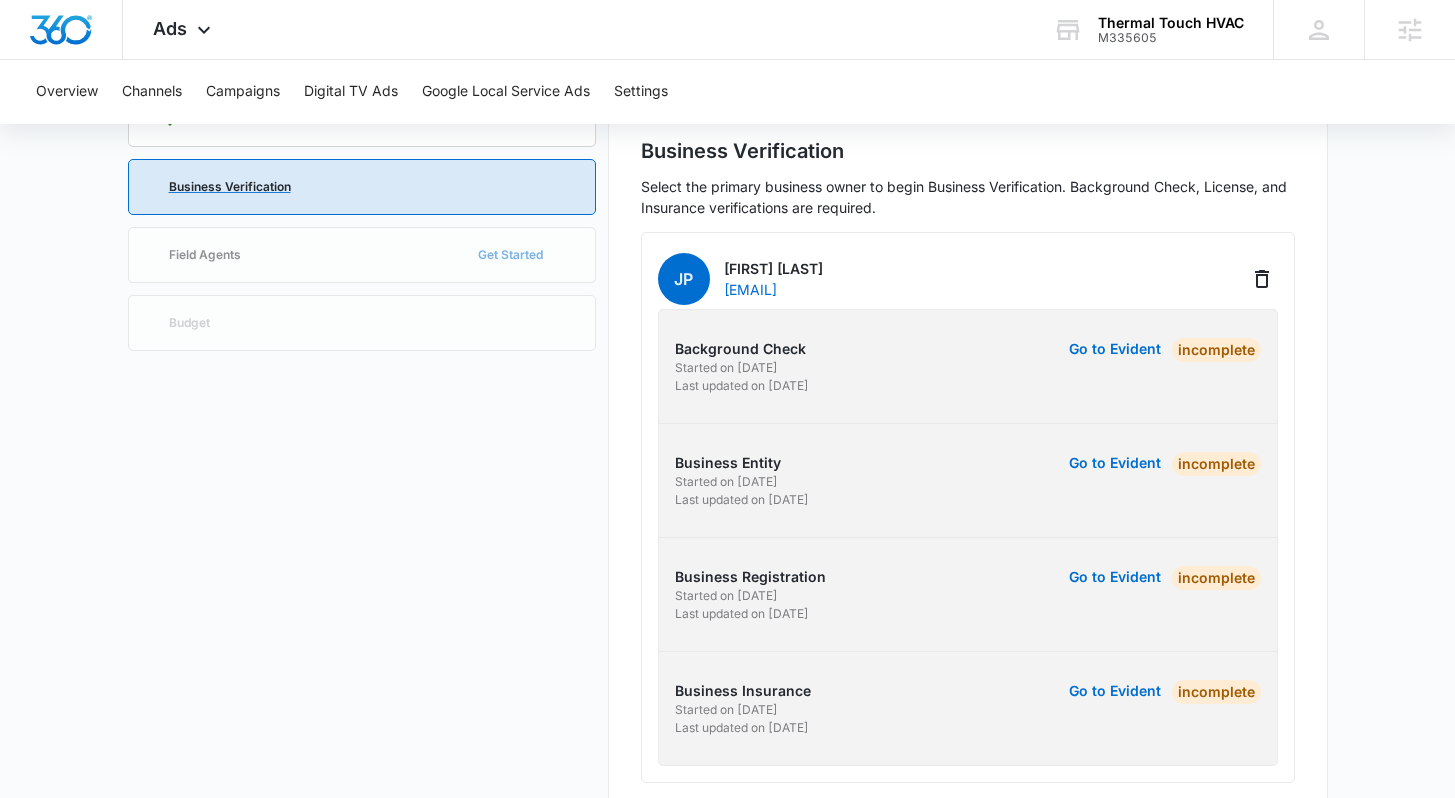 scroll, scrollTop: 199, scrollLeft: 0, axis: vertical 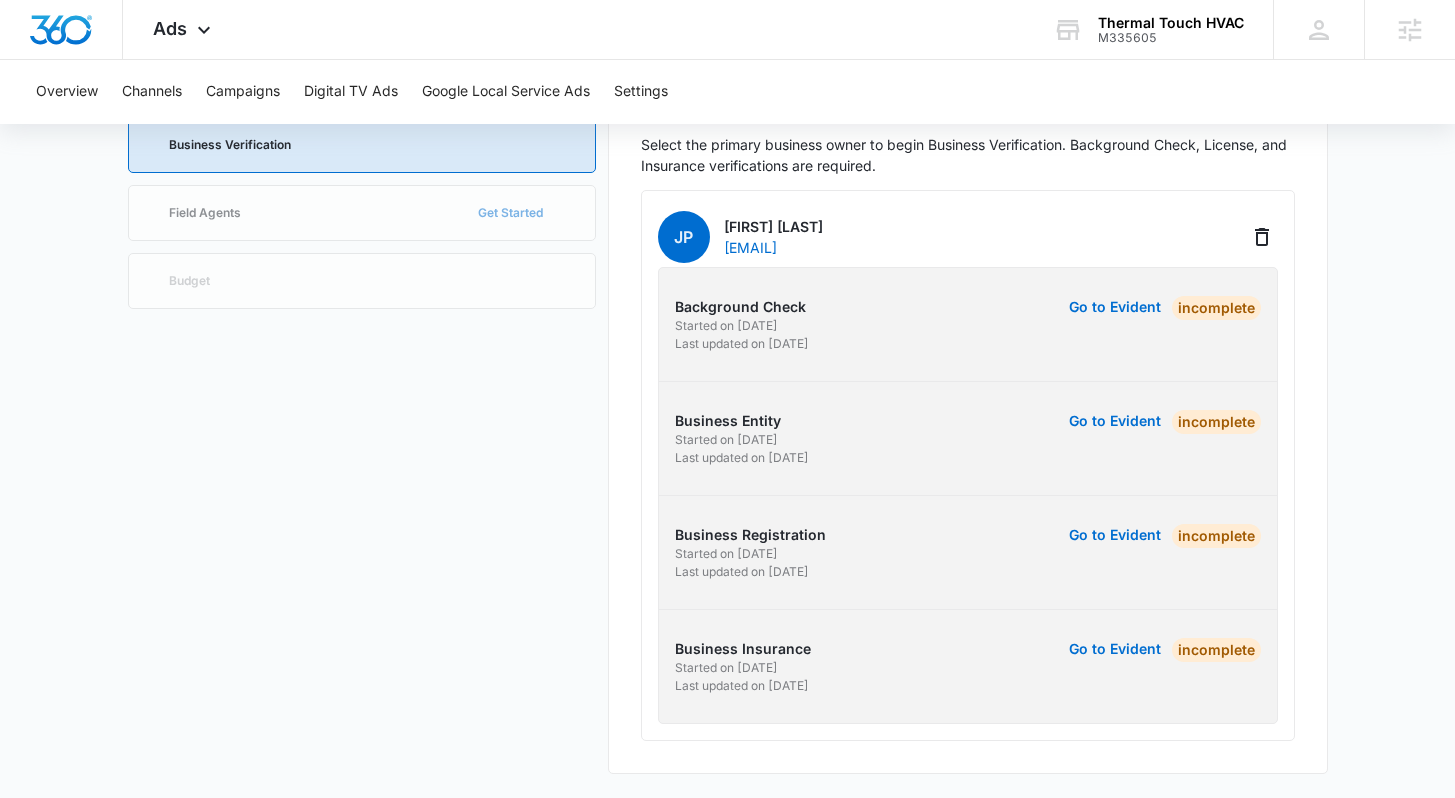 click on "JP" at bounding box center (684, 237) 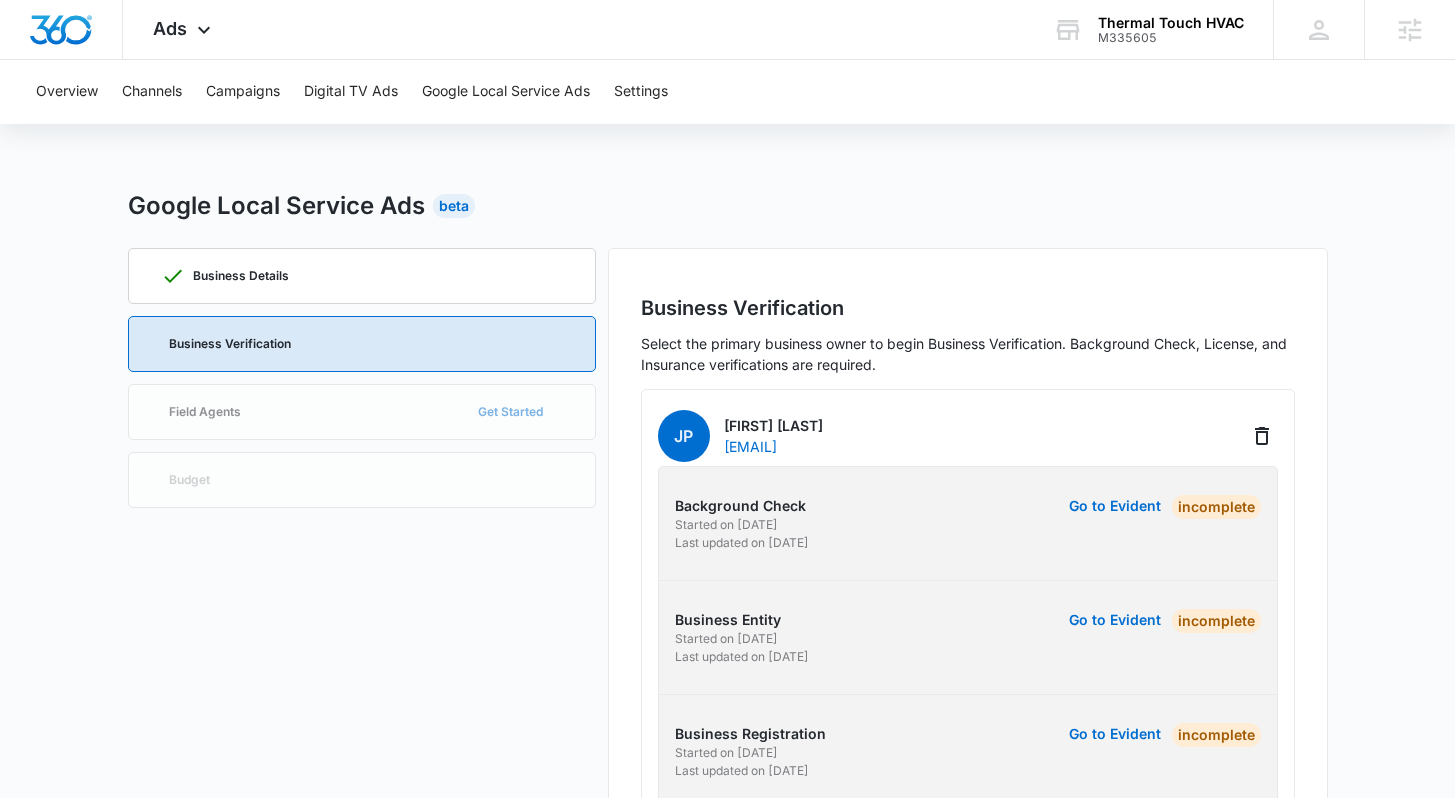 scroll, scrollTop: 199, scrollLeft: 0, axis: vertical 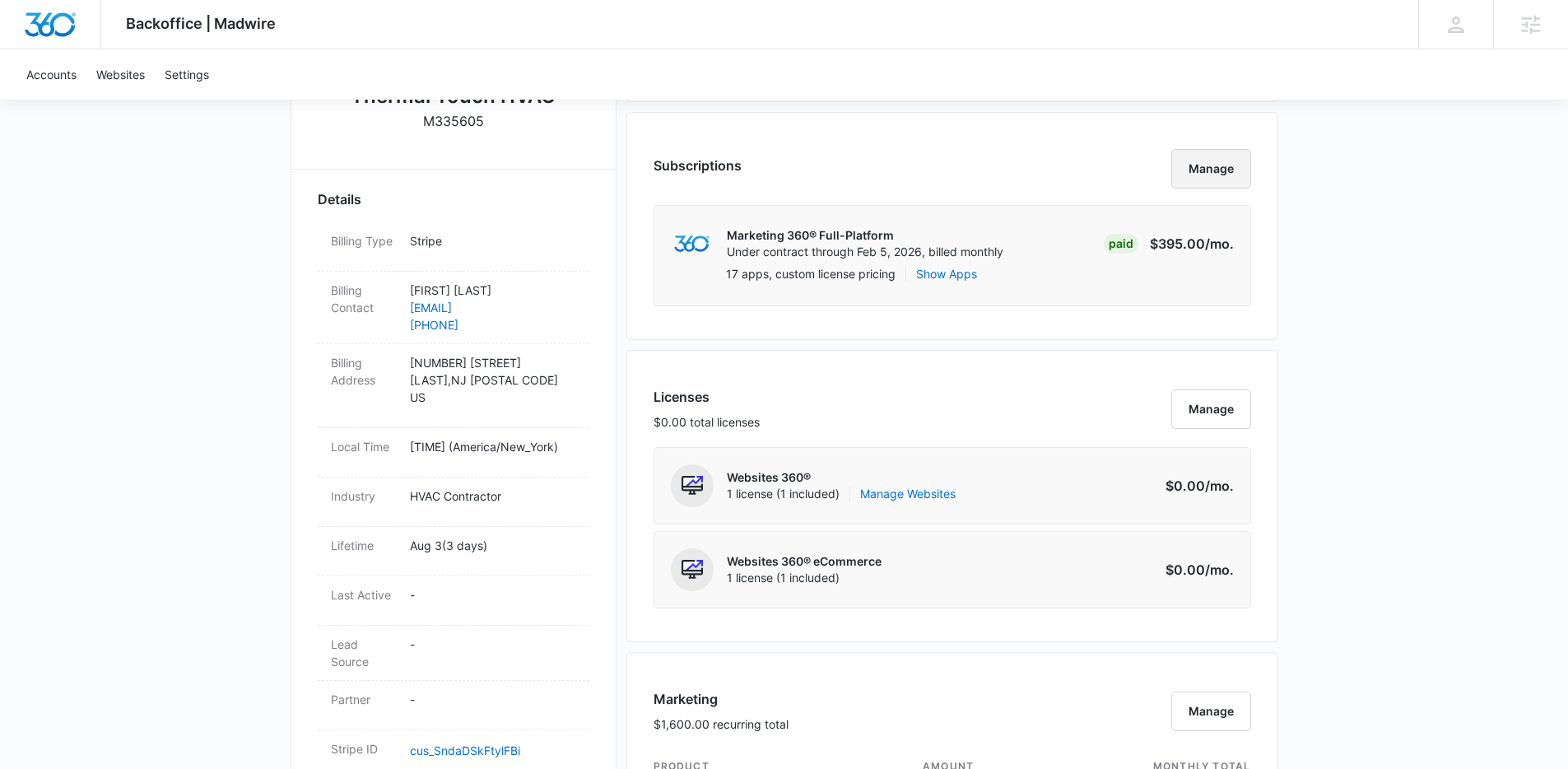 click on "Manage" at bounding box center [1211, 169] 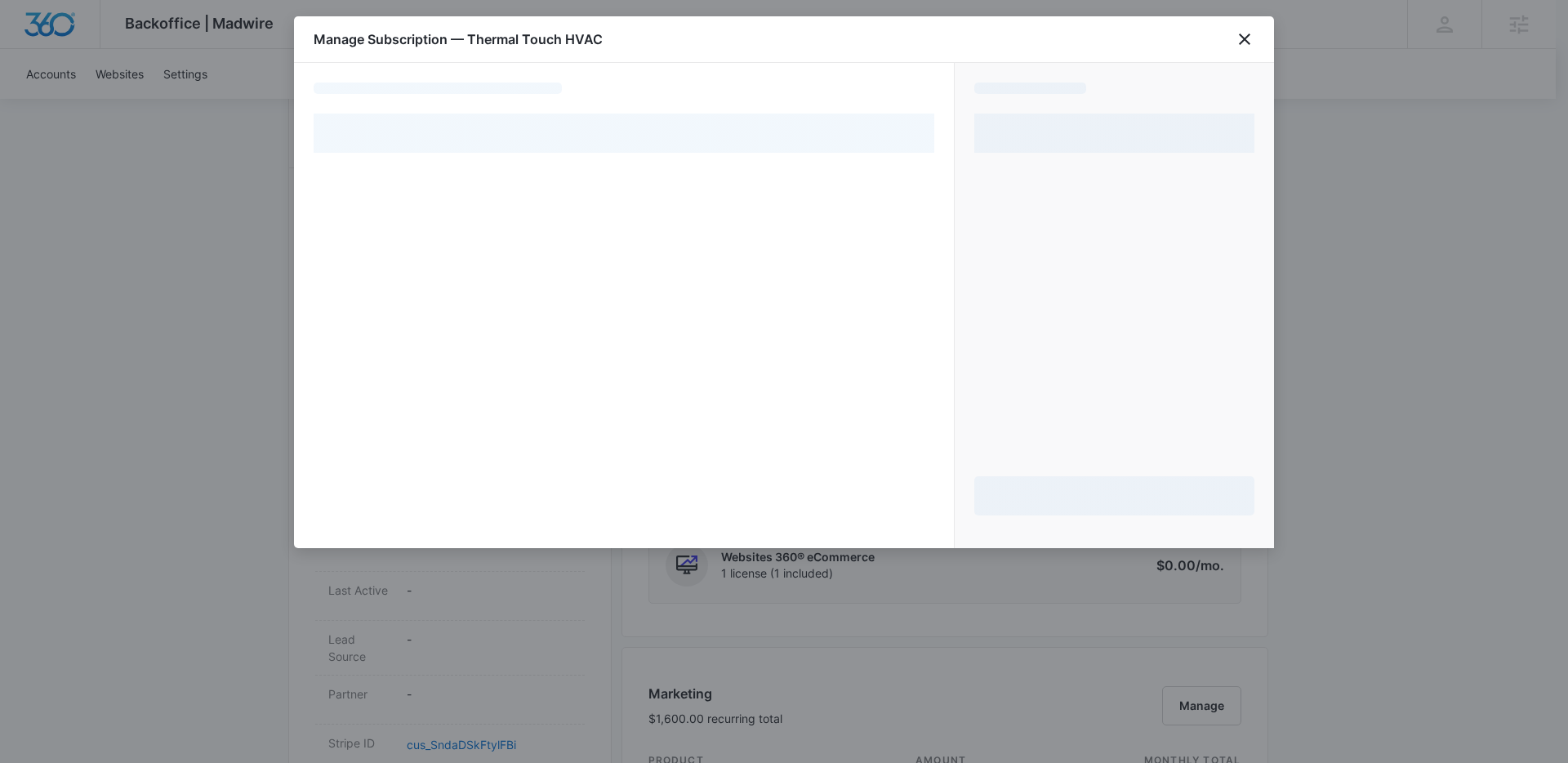 select on "[EMAIL]" 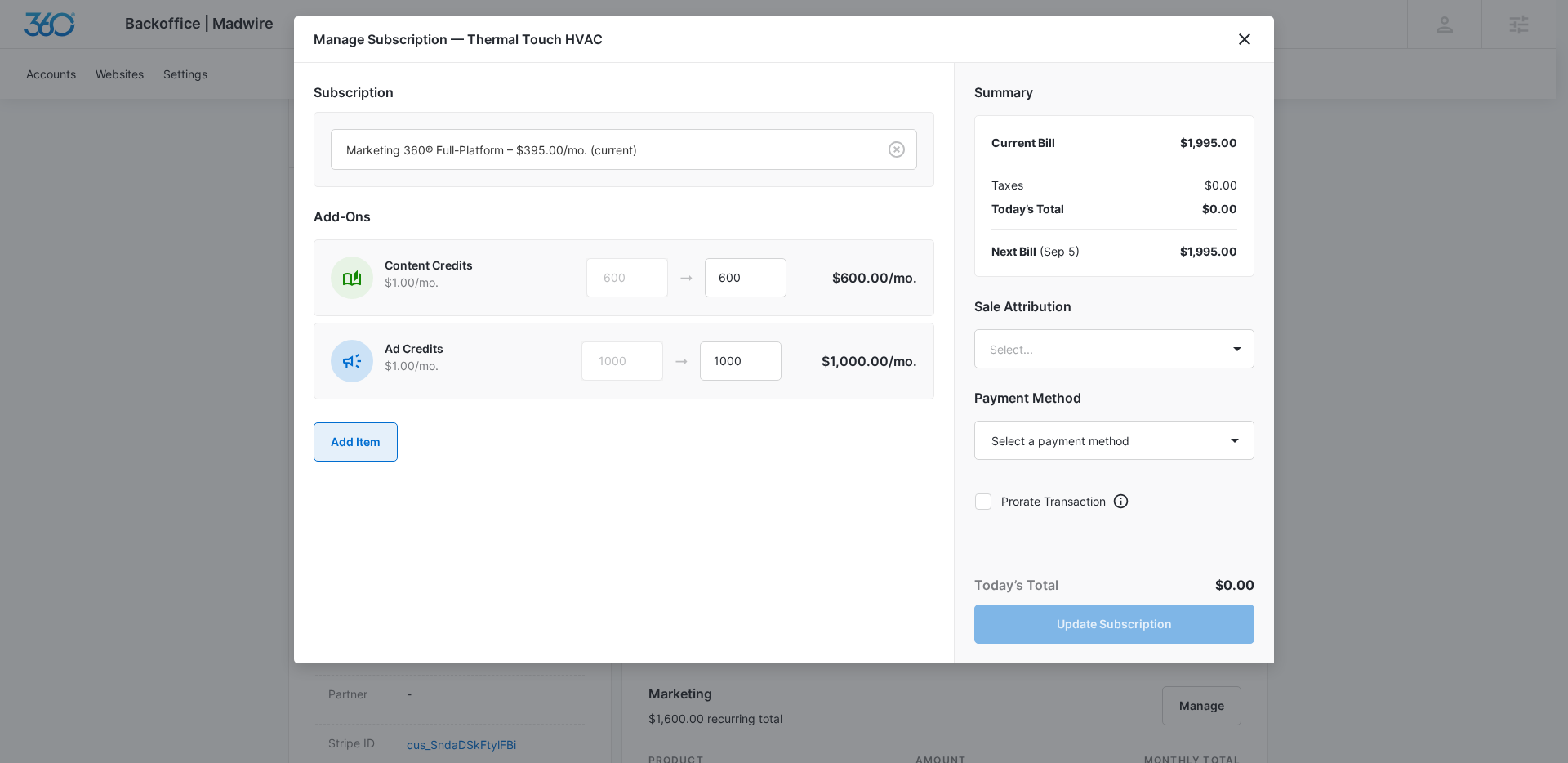 click on "Add Item" at bounding box center [355, 442] 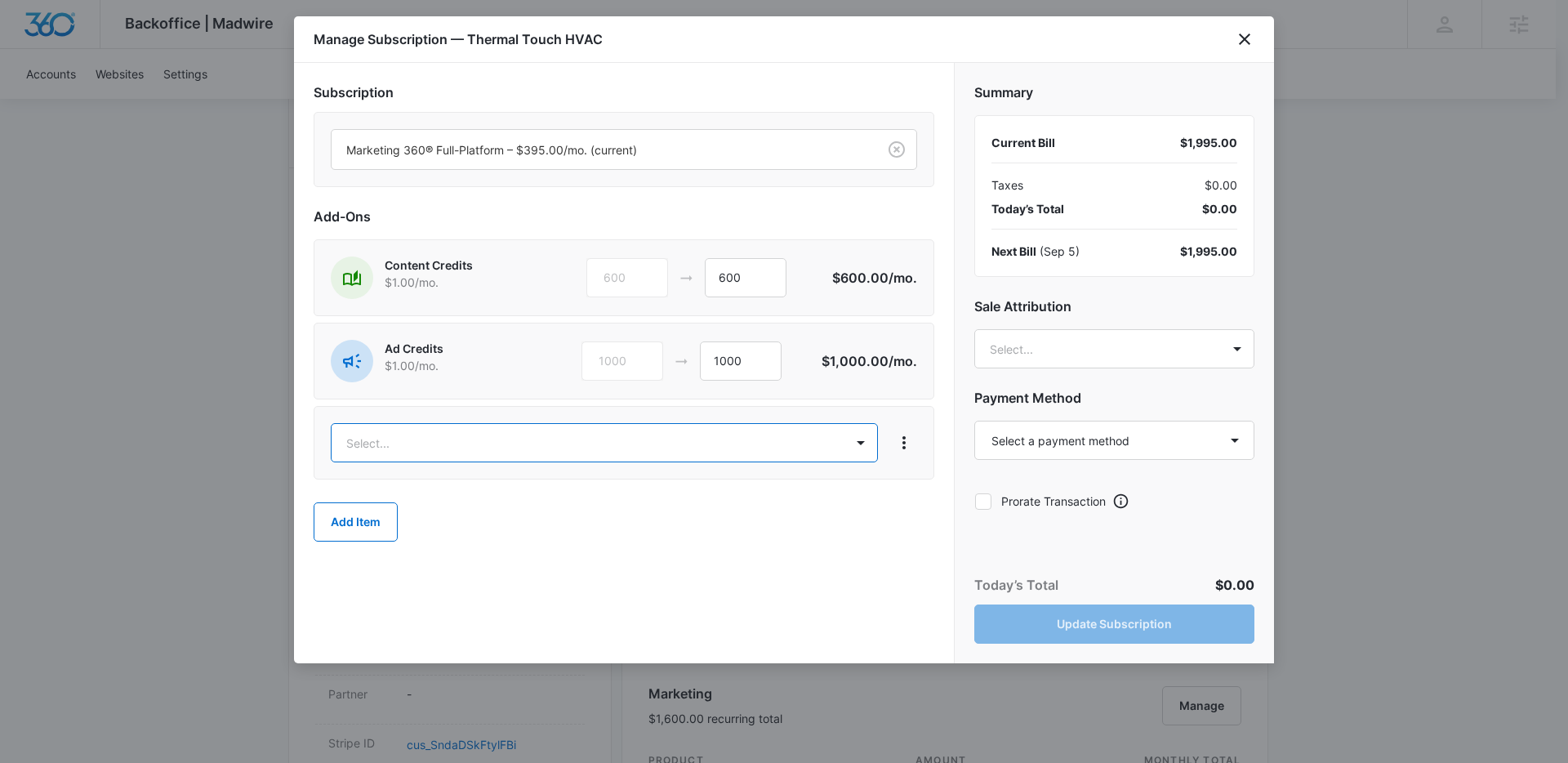 click on "Backoffice | Madwire Apps Settings NF [FIRST] [LAST] [EMAIL] My Profile Notifications Support Logout Terms & Conditions   •   Privacy Policy Agencies Accounts Websites Settings Thermal Touch HVAC M335605 Paid Next payment of  $1,995.00  due  Sep 5 One Time Sale Go to Dashboard Thermal Touch HVAC M335605 Details Billing Type Stripe Billing Contact [FIRST] [LAST] [PHONE] Billing Address [NUMBER] [STREET] Howell ,  NJ   [POSTAL_CODE] US Local Time 05:36pm   ( America/New_York ) Industry HVAC Contractor Lifetime Aug 3  ( 3 days ) Last Active - Lead Source - Partner - Stripe ID cus_SndaDSkFtylFBi Collection Method Charge Automatically Team Members [FIRST] [LAST] Marketing Consultant [EMAIL] [FIRST] [LAST] Ad Specialist [EMAIL] [FIRST] [LAST] Onboarding Consultant [EMAIL] [FIRST] [LAST] Success Manager [EMAIL] [FIRST] [LAST] Marketing Consultant [EMAIL] Billing Task Manager Payment Method 9794" at bounding box center [784, 859] 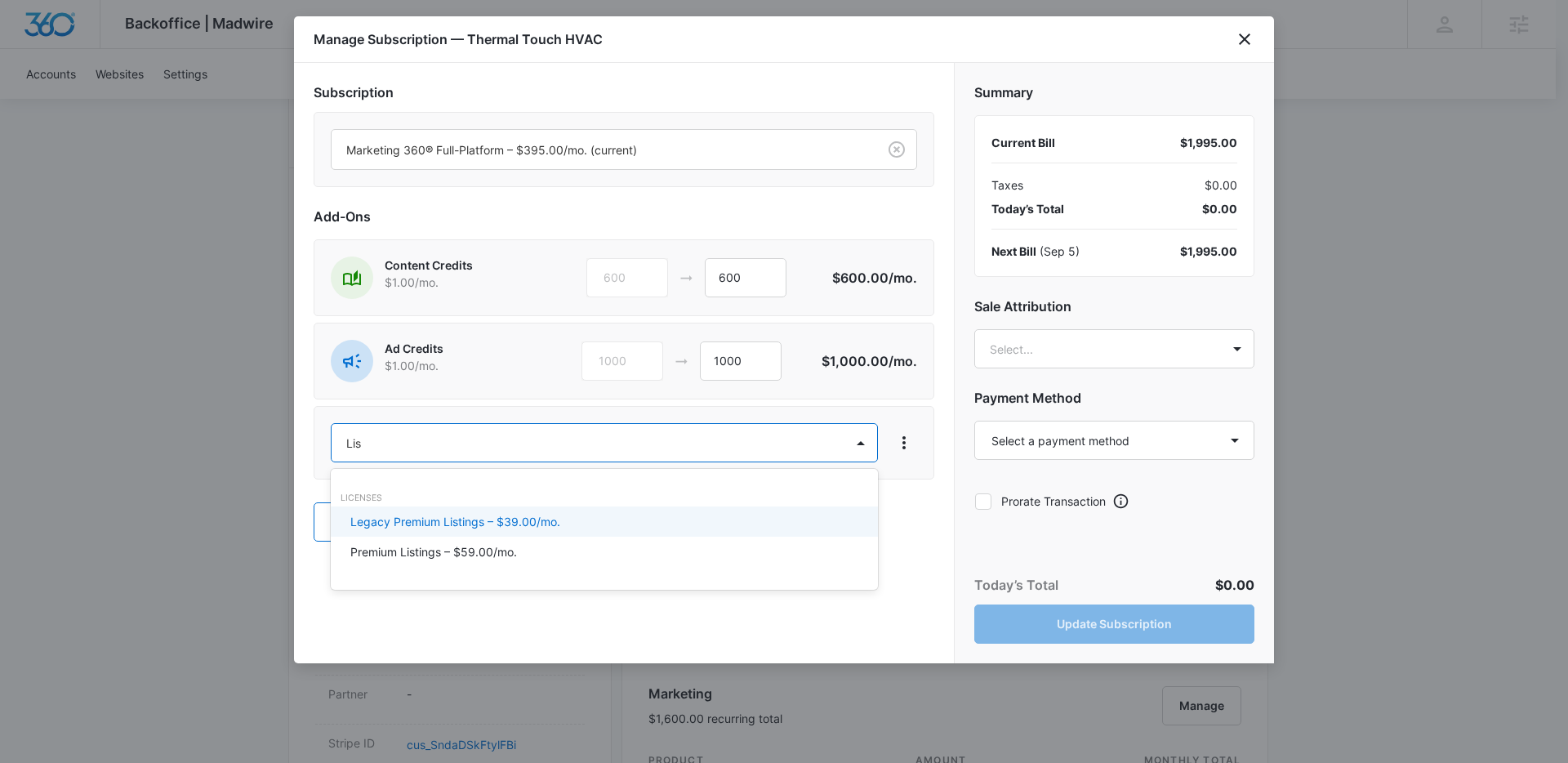 type on "List" 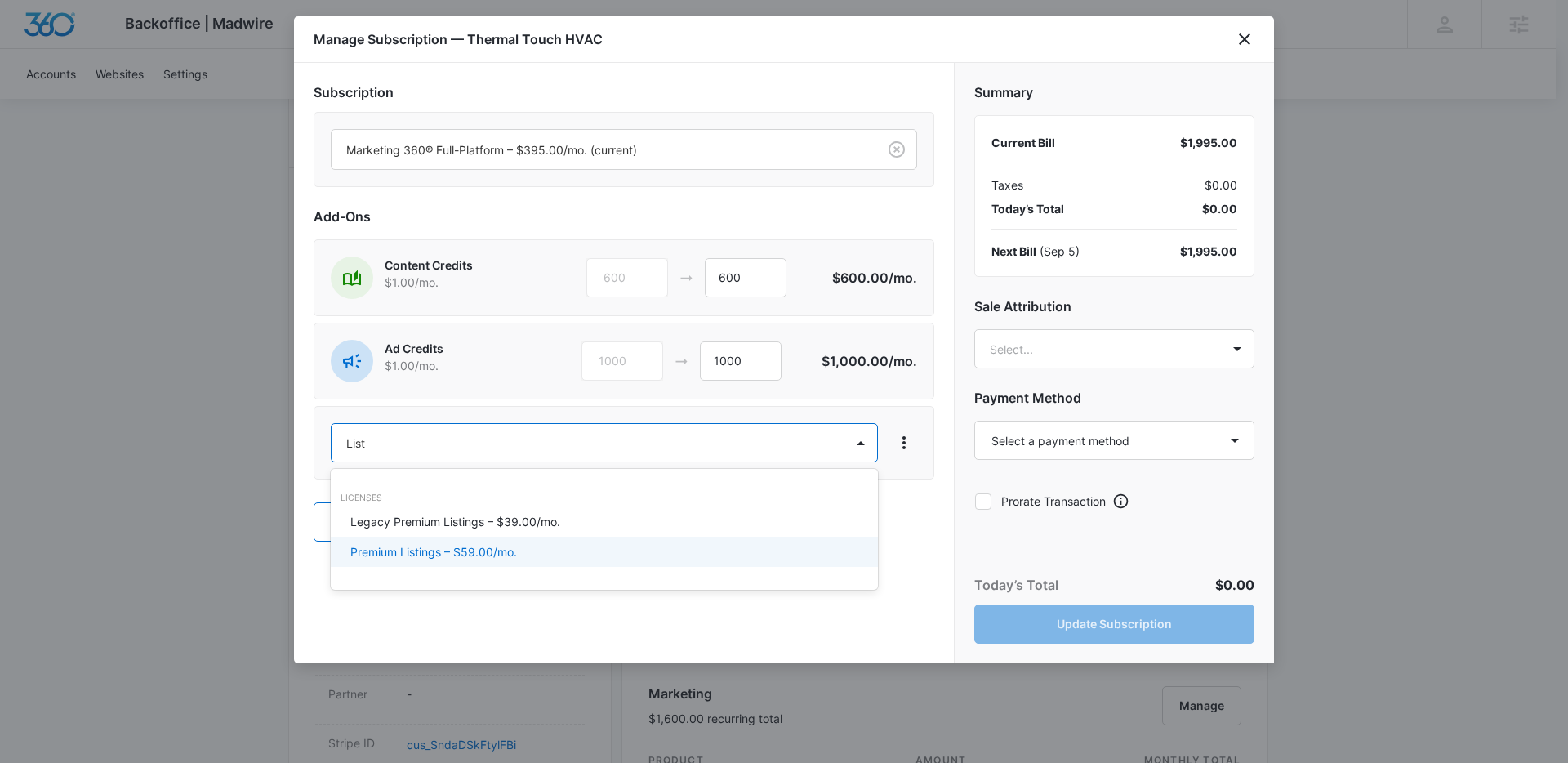 click on "Premium Listings – $59.00/mo." at bounding box center [434, 551] 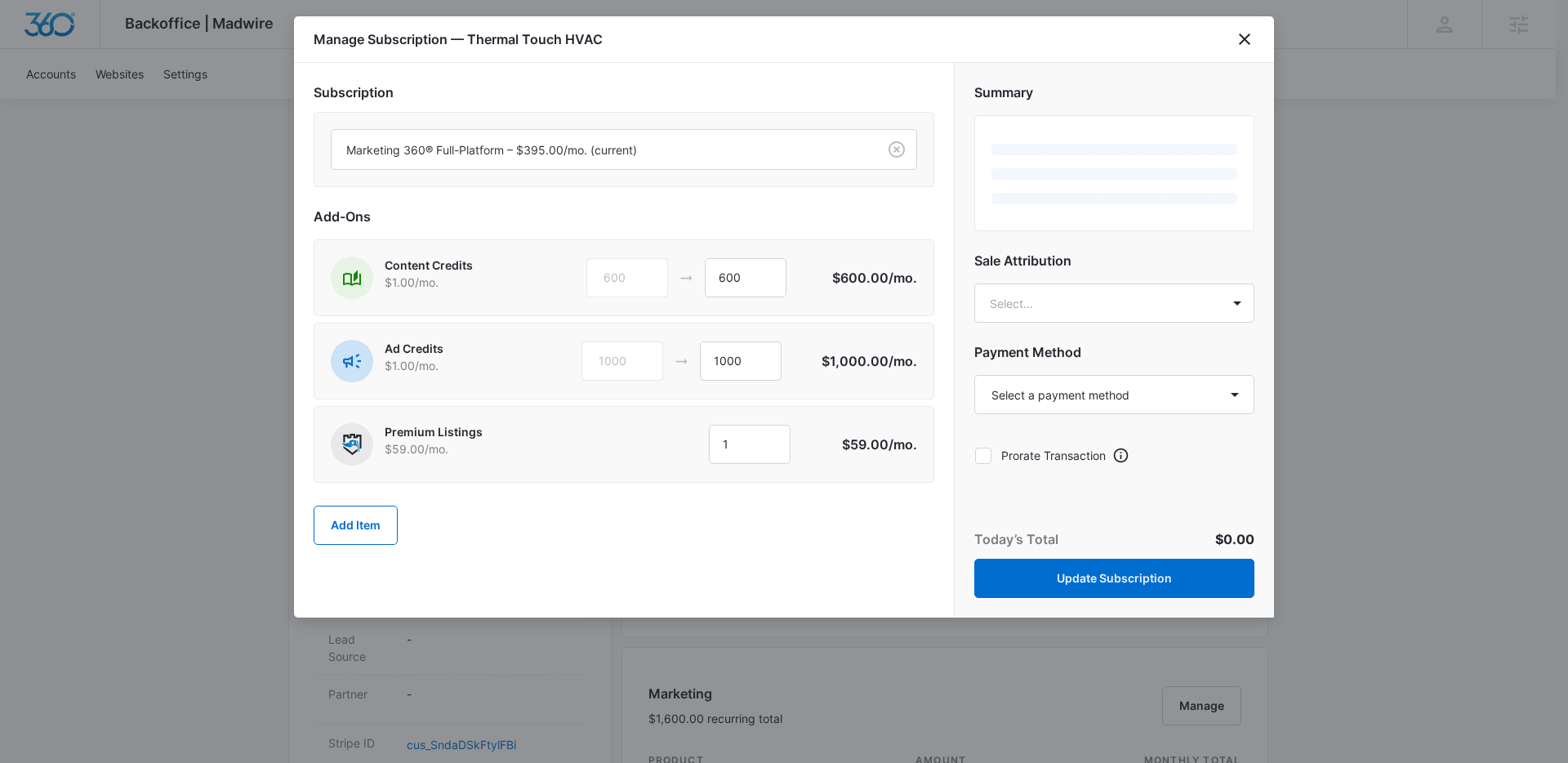 click on "Add Item" at bounding box center (624, 525) 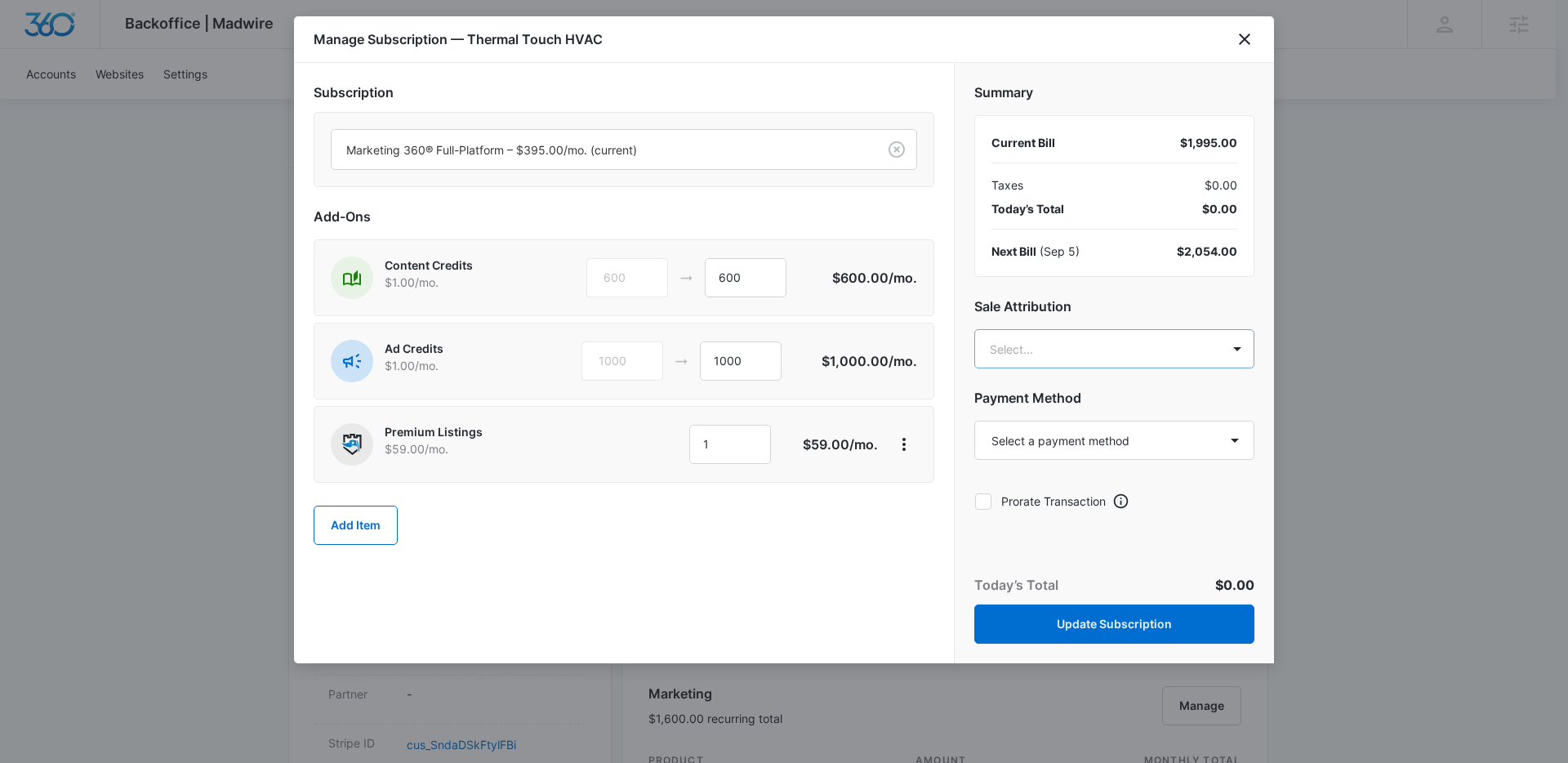 click on "Backoffice | Madwire Apps Settings NF [FIRST] [LAST] [EMAIL] My Profile Notifications Support Logout Terms & Conditions   •   Privacy Policy Agencies Accounts Websites Settings Thermal Touch HVAC M335605 Paid Next payment of  $1,995.00  due  Sep 5 One Time Sale Go to Dashboard Thermal Touch HVAC M335605 Details Billing Type Stripe Billing Contact [FIRST] [LAST] [PHONE] Billing Address [NUMBER] [STREET] Howell ,  NJ   [POSTAL_CODE] US Local Time 05:36pm   ( America/New_York ) Industry HVAC Contractor Lifetime Aug 3  ( 3 days ) Last Active - Lead Source - Partner - Stripe ID cus_SndaDSkFtylFBi Collection Method Charge Automatically Team Members [FIRST] [LAST] Marketing Consultant [EMAIL] [FIRST] [LAST] Ad Specialist [EMAIL] [FIRST] [LAST] Onboarding Consultant [EMAIL] [FIRST] [LAST] Success Manager [EMAIL] [FIRST] [LAST] Marketing Consultant [EMAIL] Billing Task Manager Payment Method 9794" at bounding box center [784, 859] 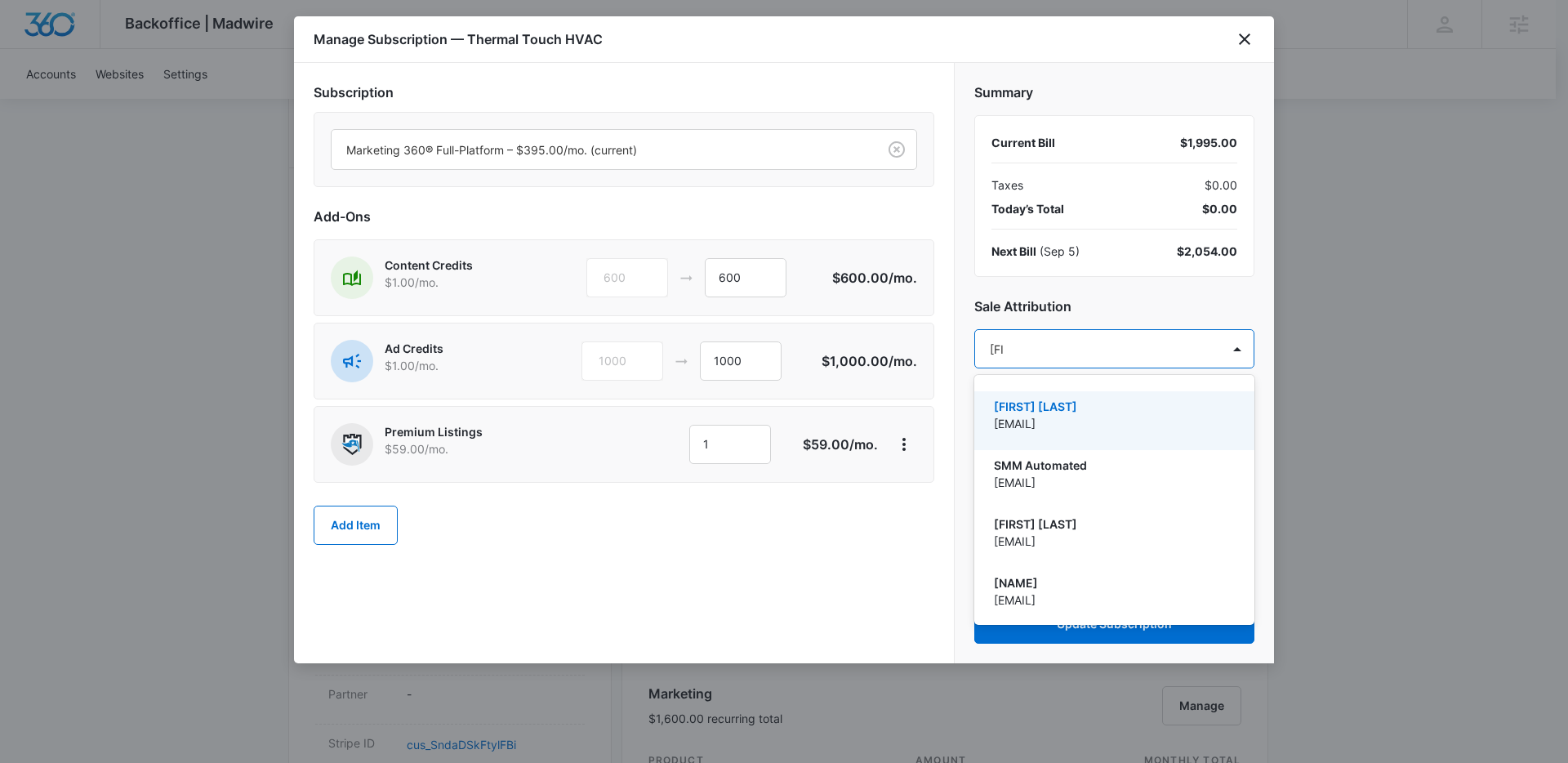 type on "[FIRST]" 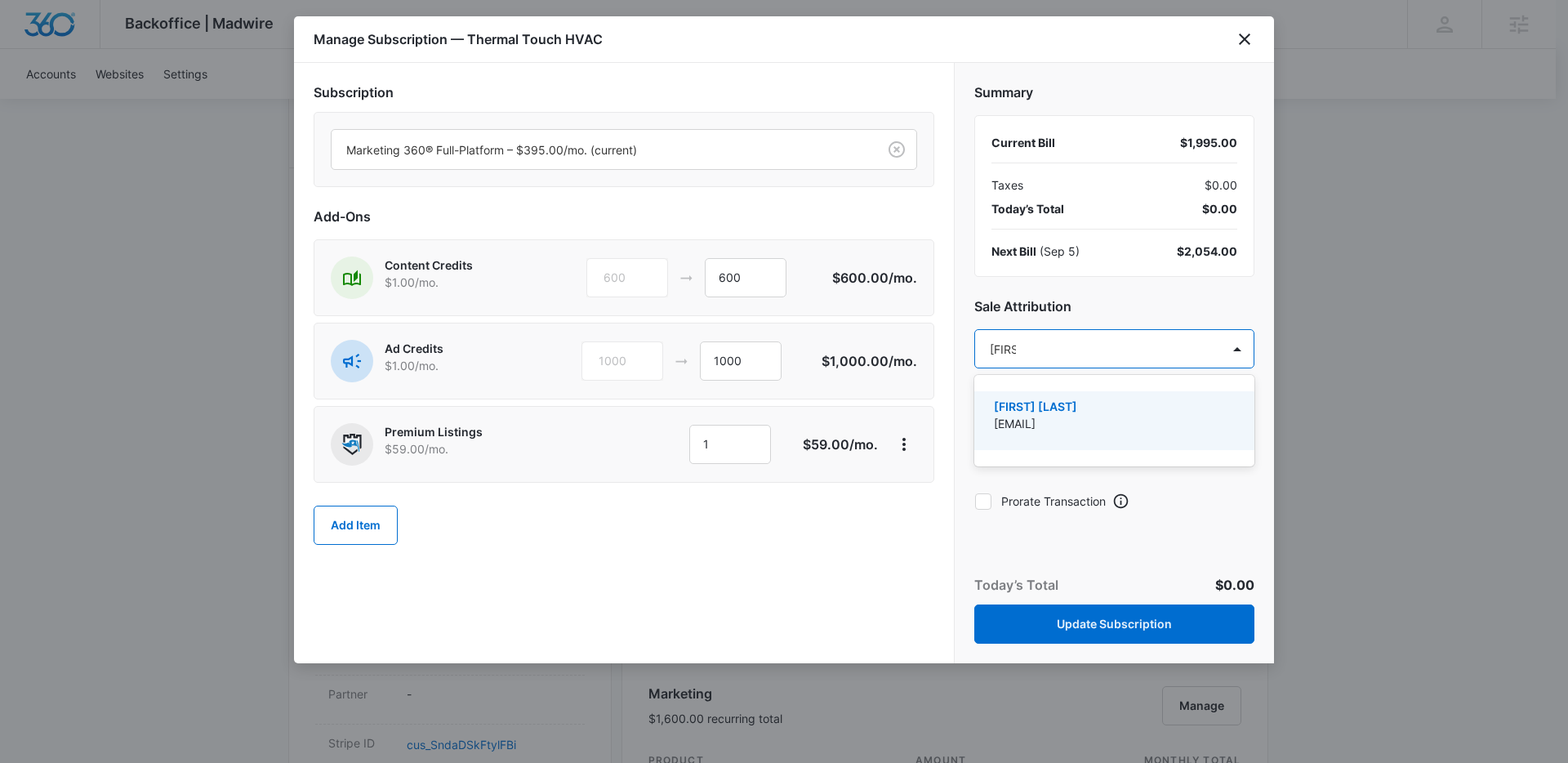 click on "[FIRST] [LAST]" at bounding box center [1112, 406] 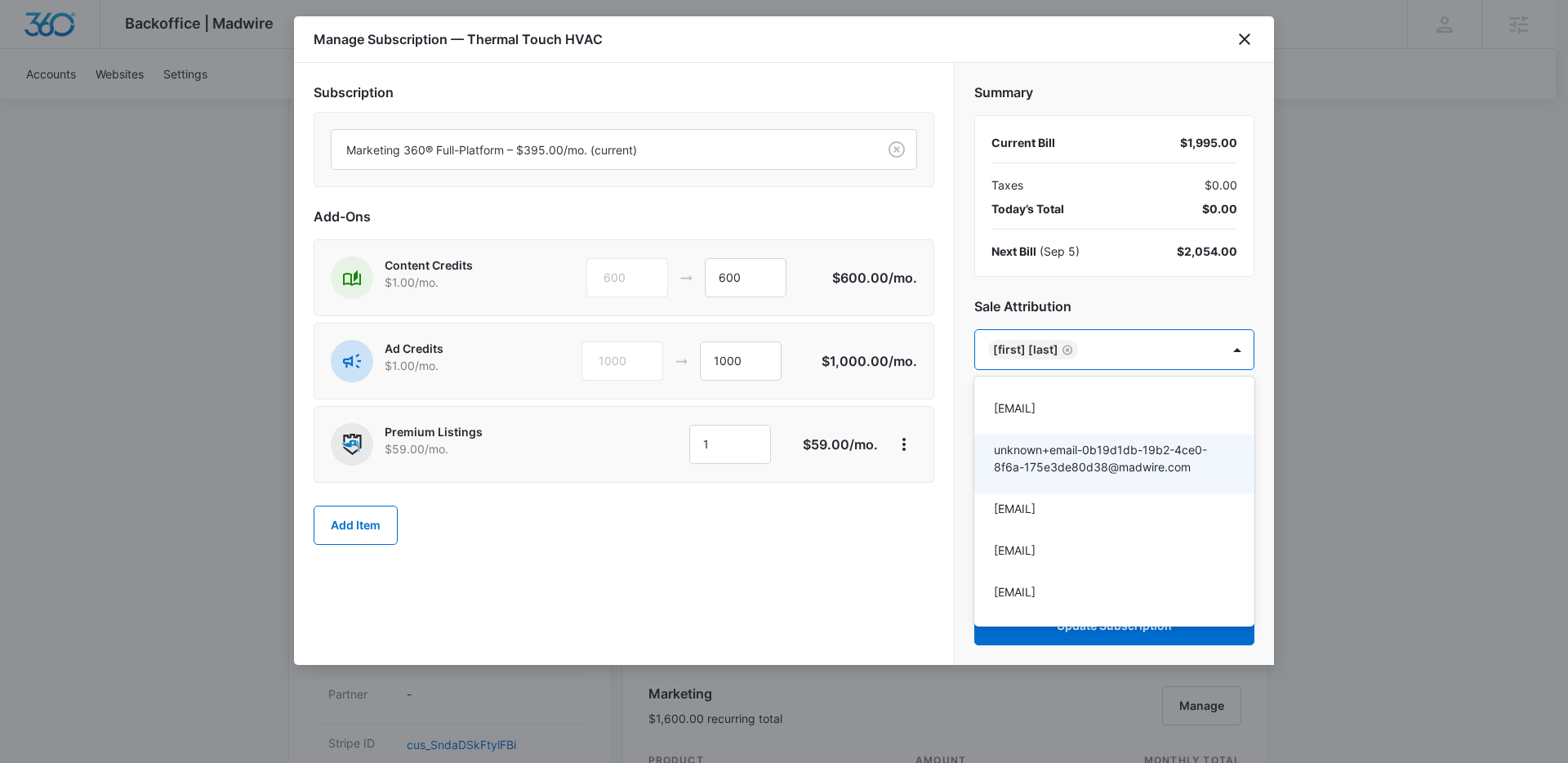 click at bounding box center [784, 382] 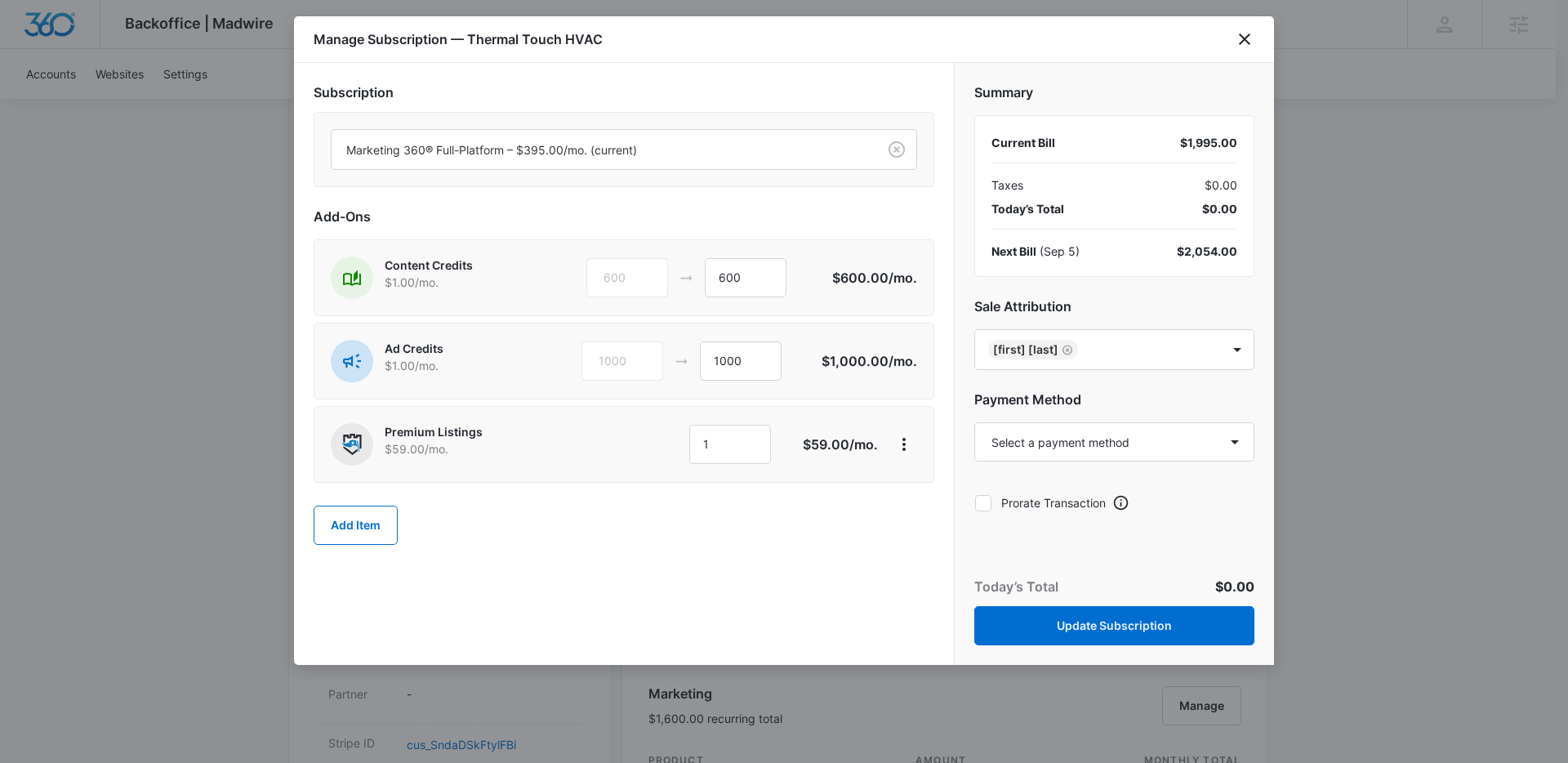 click 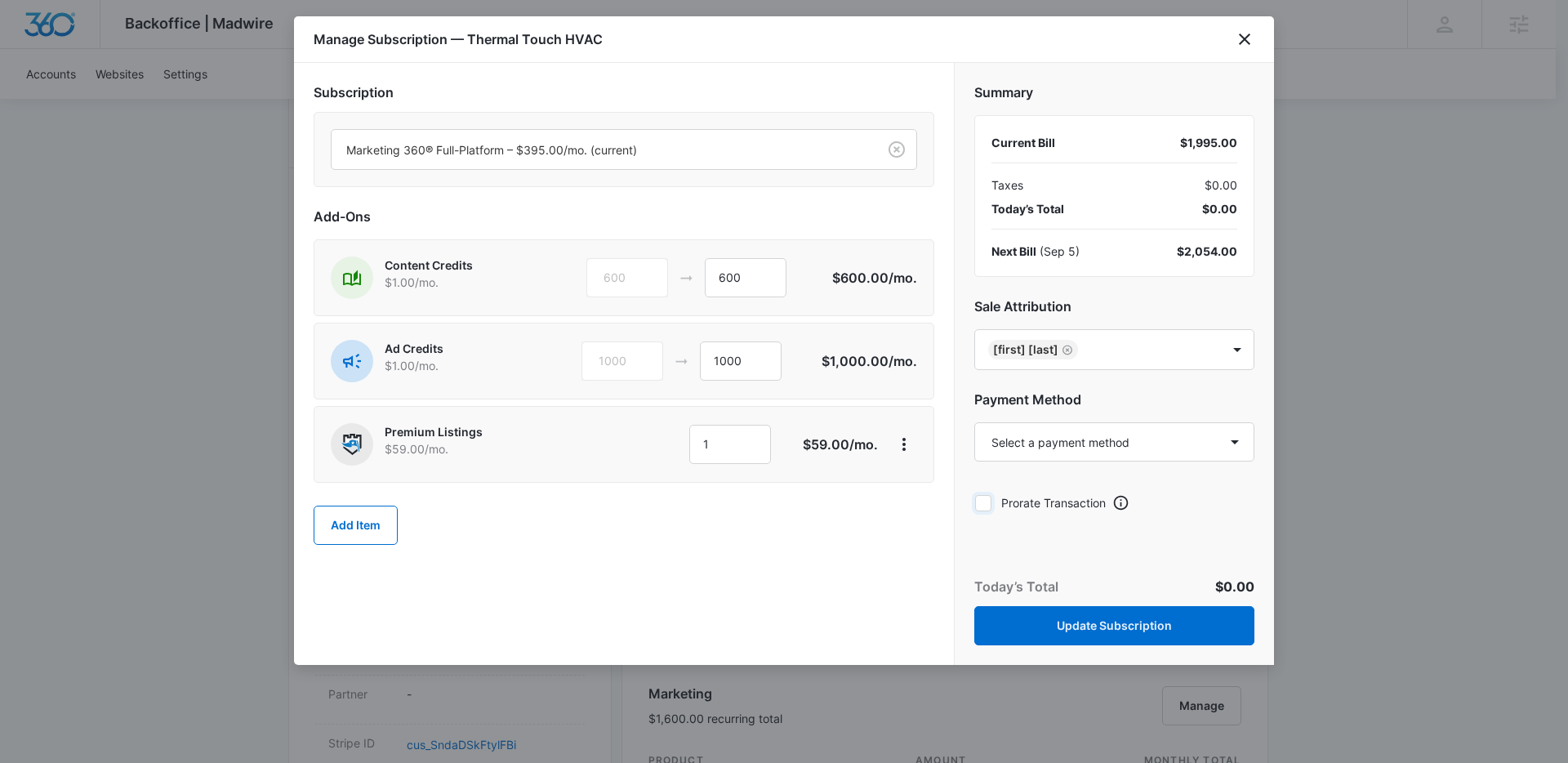 click on "Prorate Transaction" at bounding box center [974, 502] 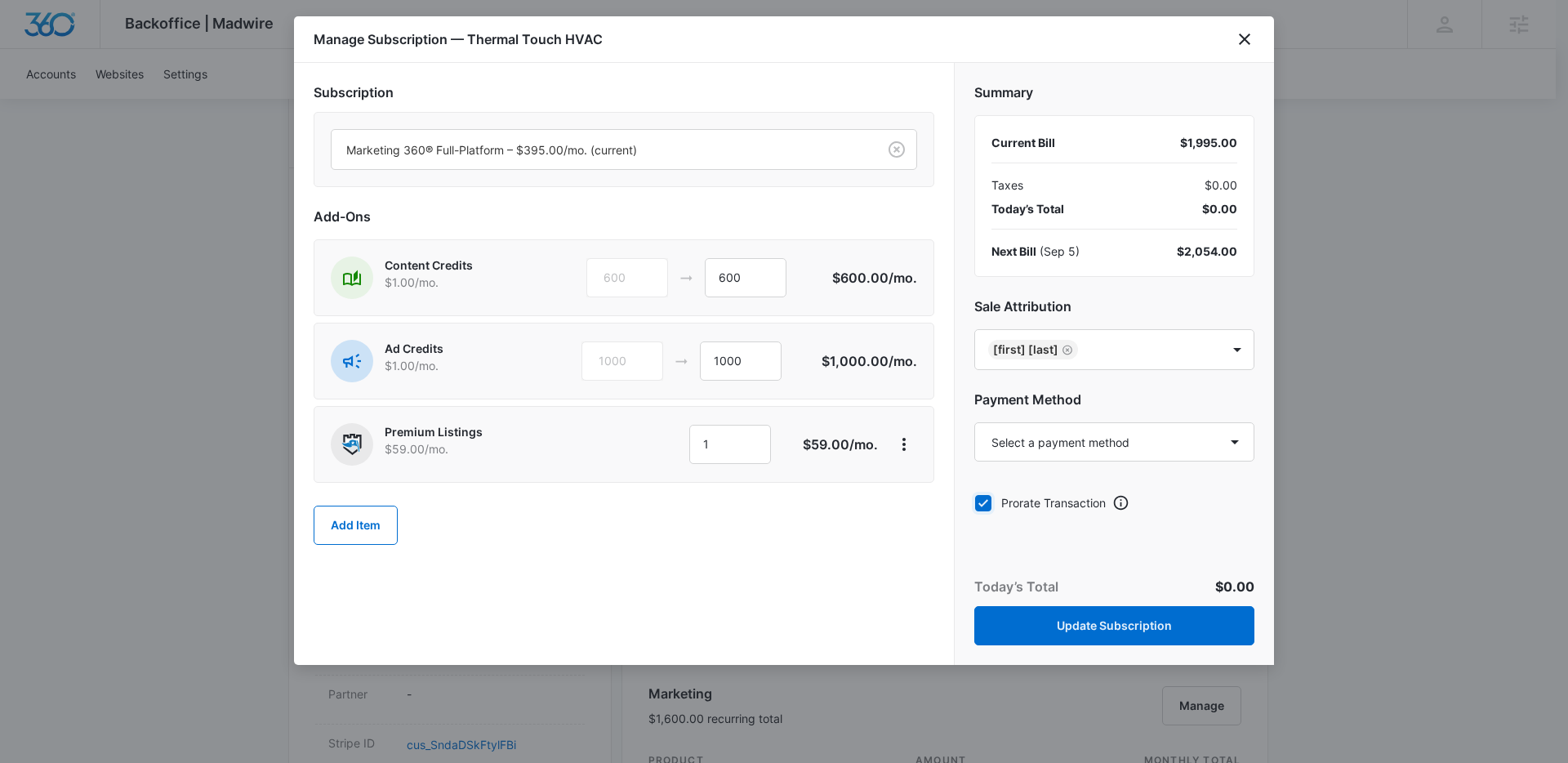 checkbox on "true" 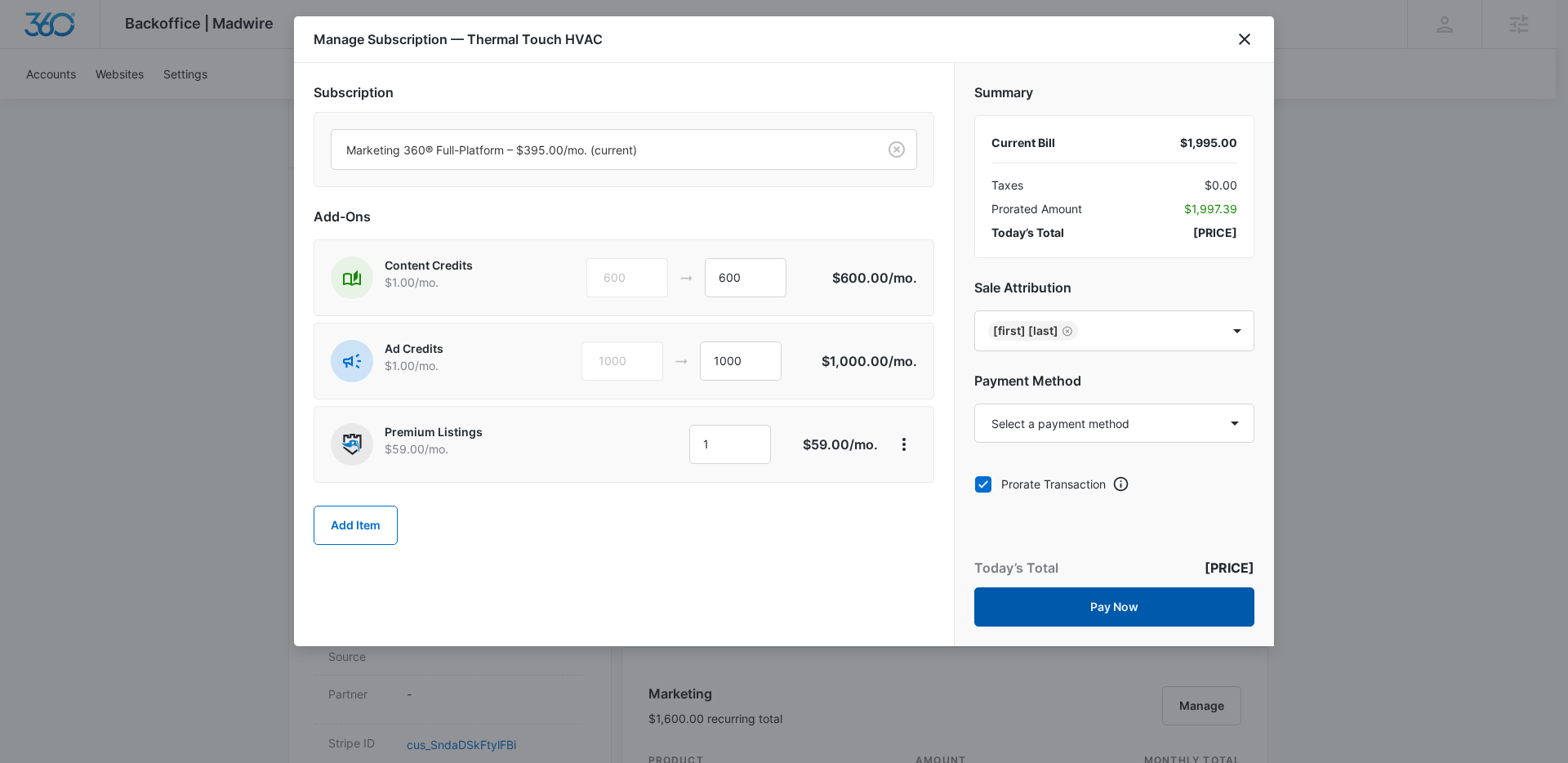 click on "Pay Now" at bounding box center [1114, 607] 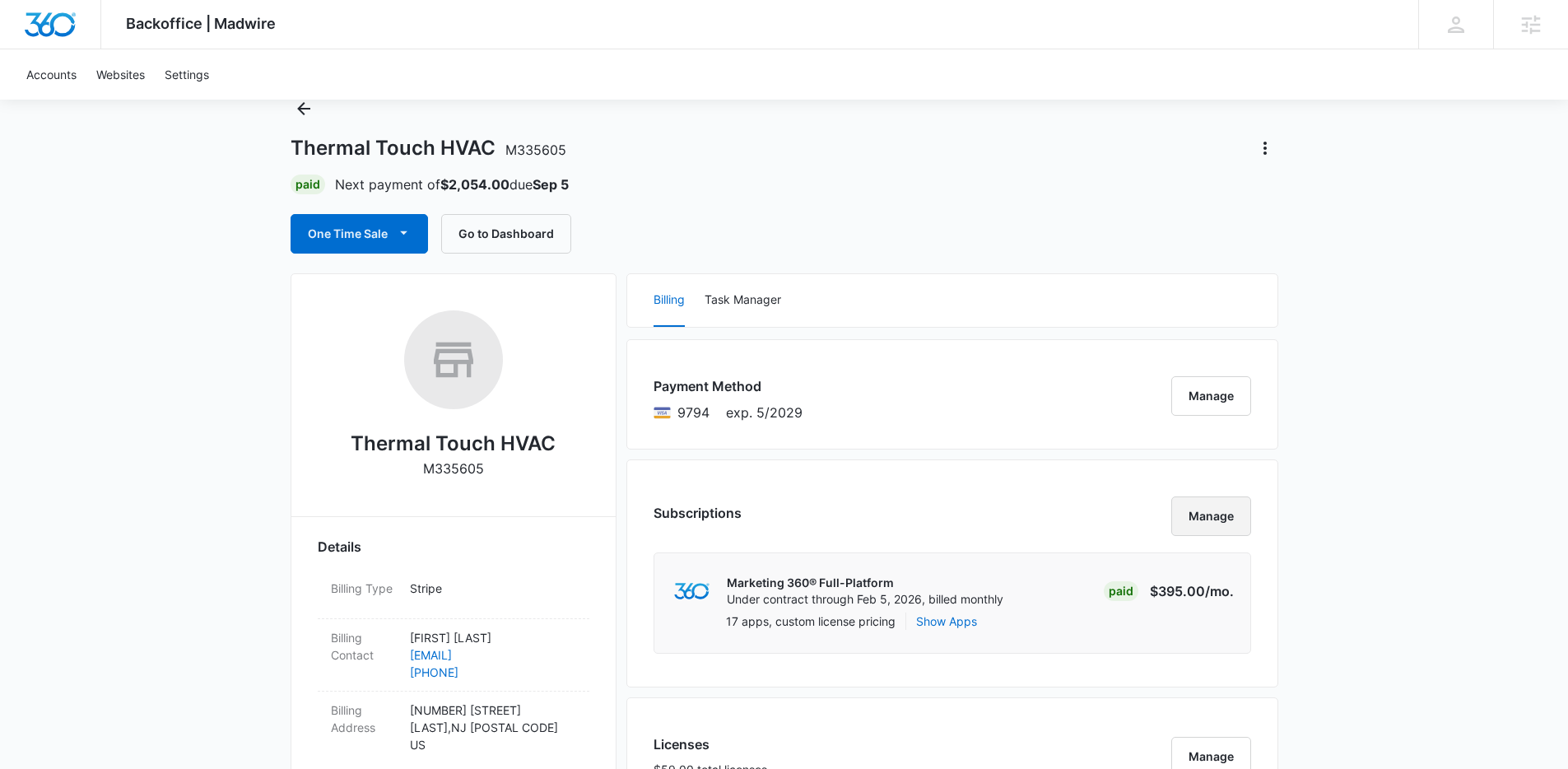 scroll, scrollTop: 0, scrollLeft: 0, axis: both 